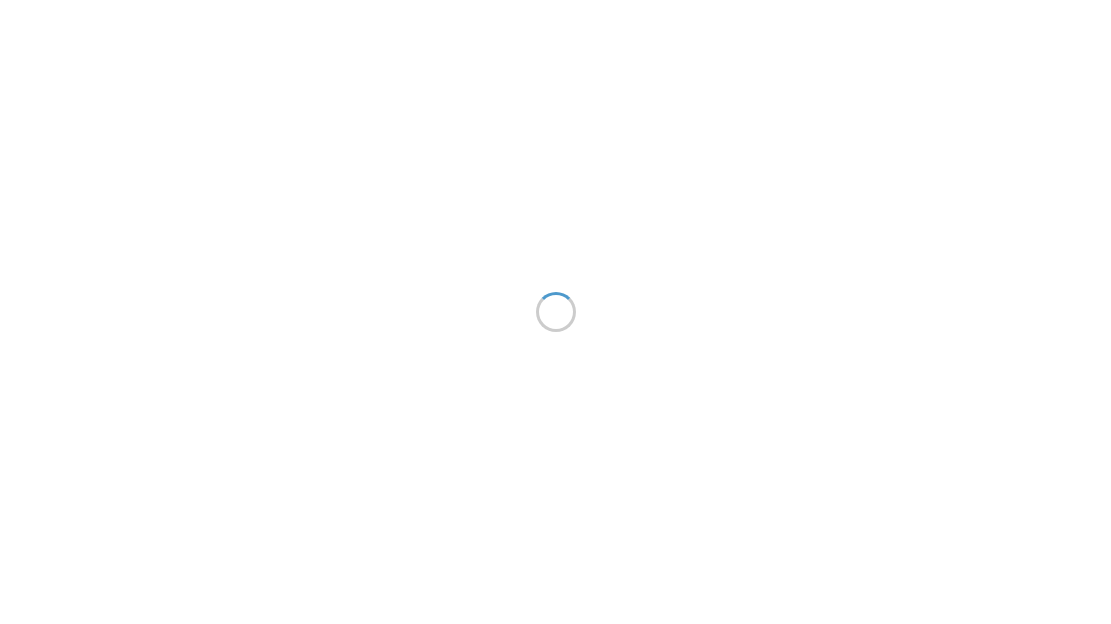 scroll, scrollTop: 0, scrollLeft: 0, axis: both 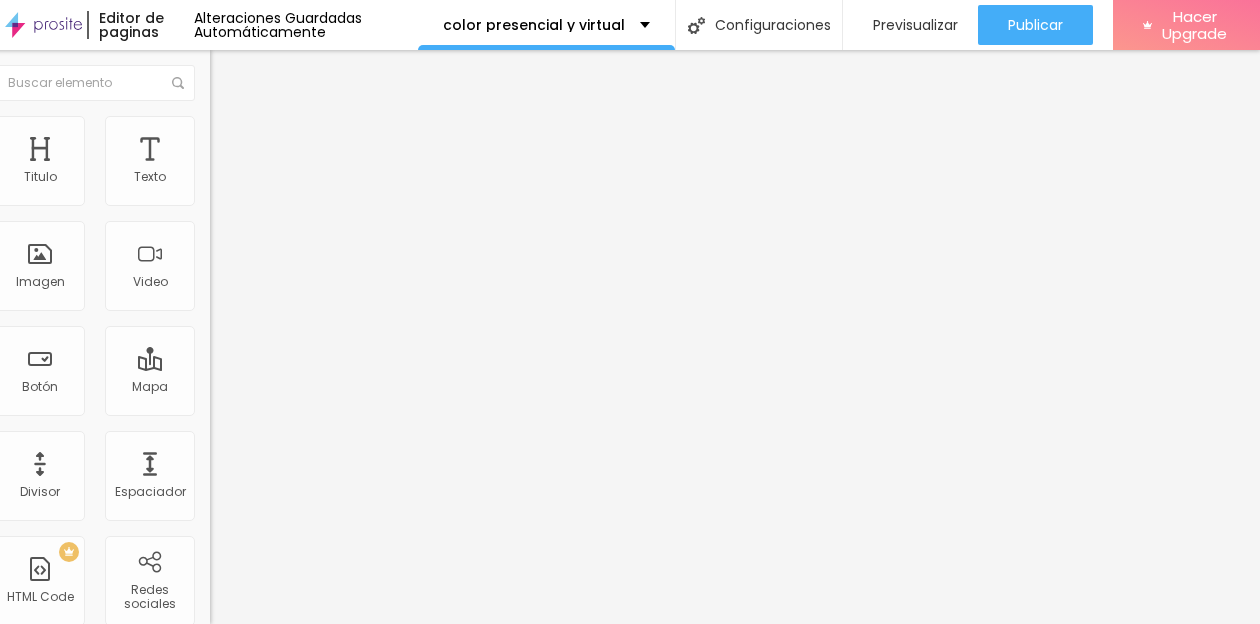 click on "Estilo" at bounding box center (243, 129) 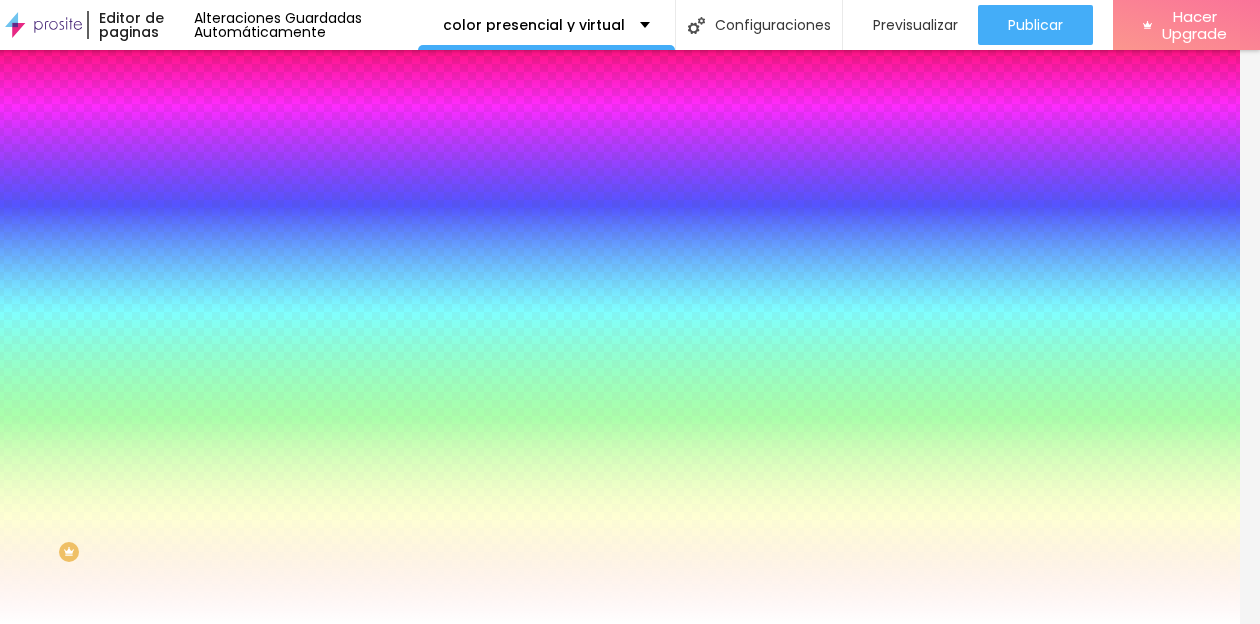 click on "Cambiar image" at bounding box center [266, 175] 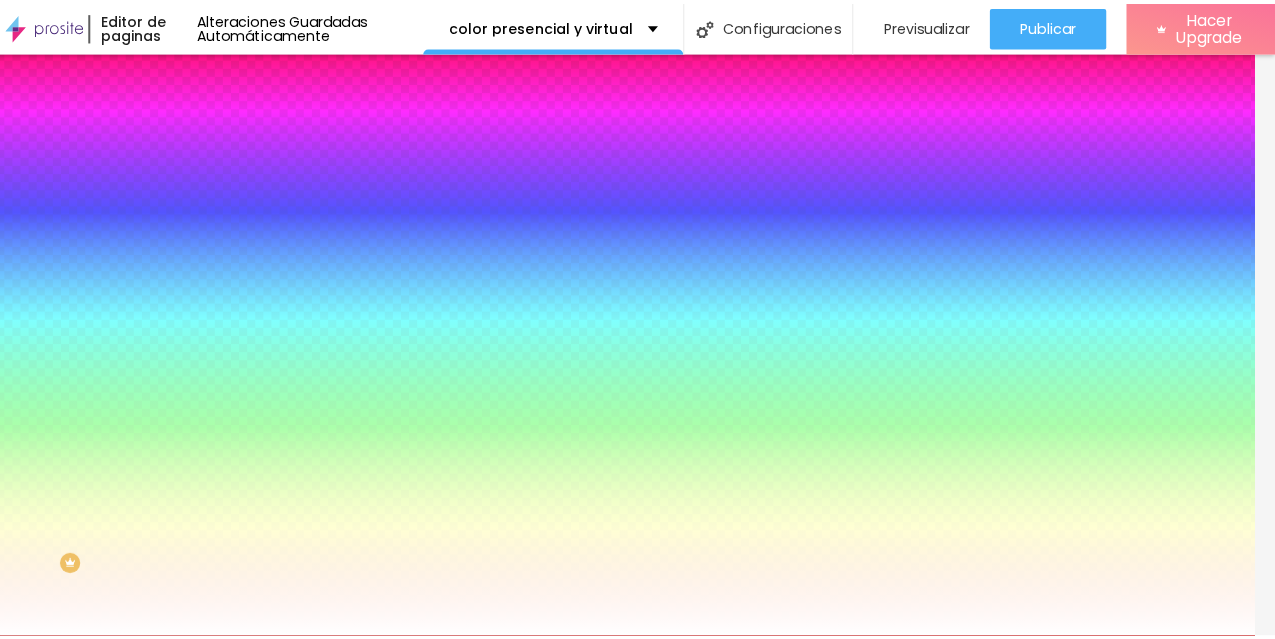 scroll, scrollTop: 0, scrollLeft: 19, axis: horizontal 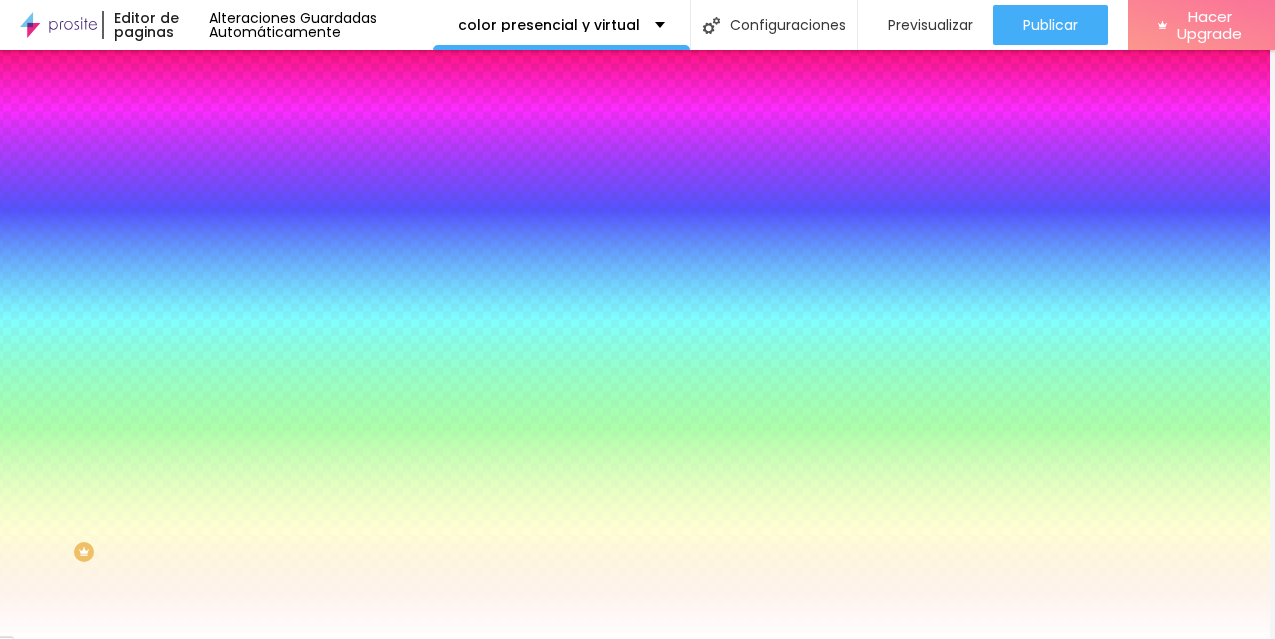 click at bounding box center [632, 1798] 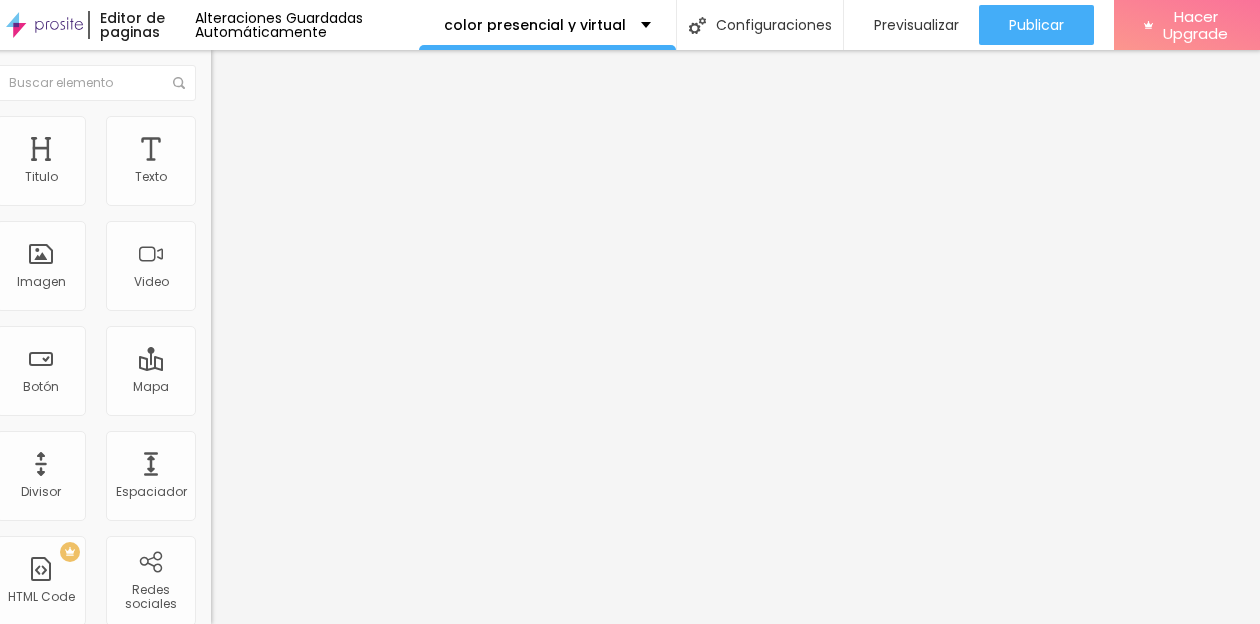 type on "39" 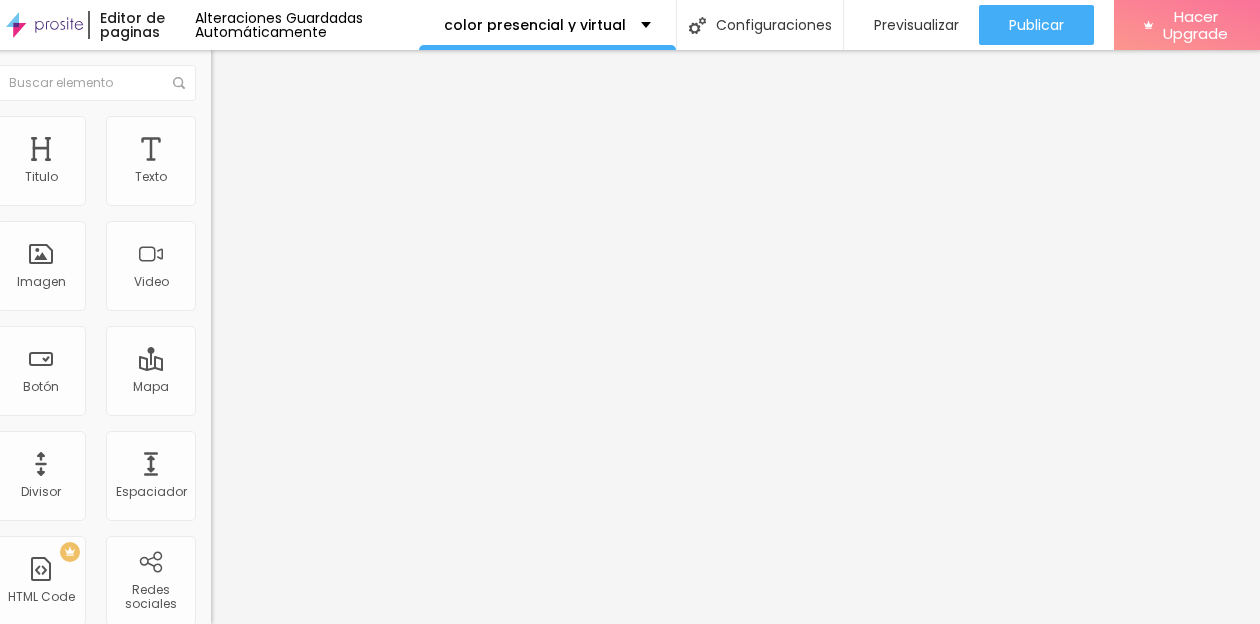 type on "29" 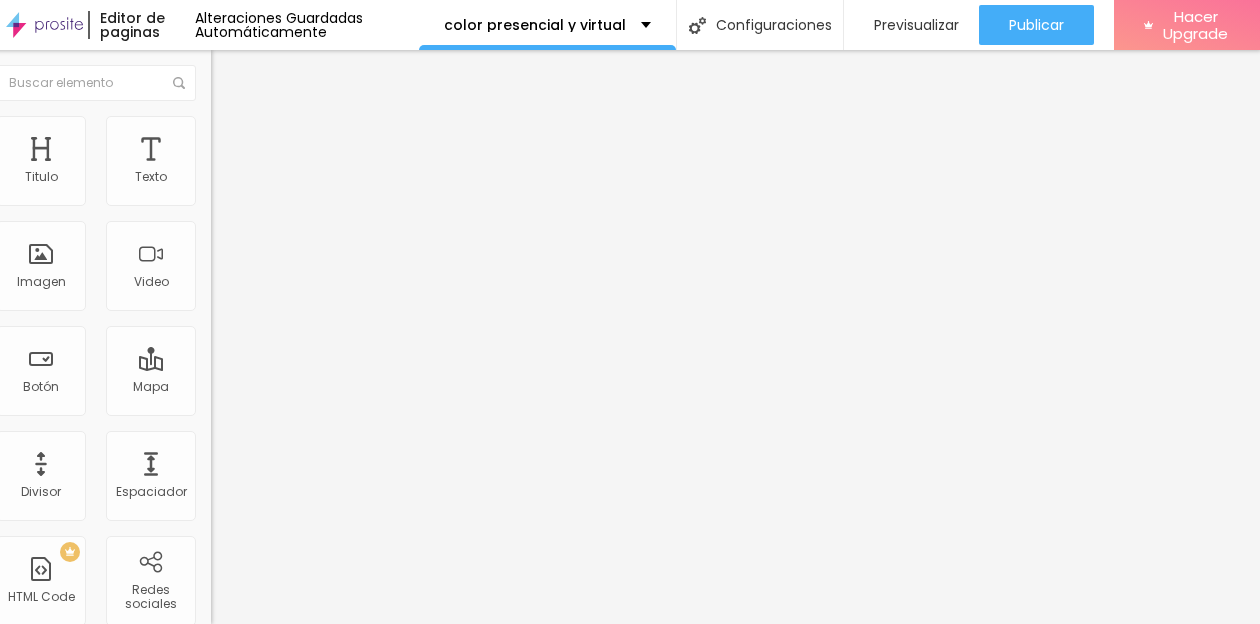 type on "24" 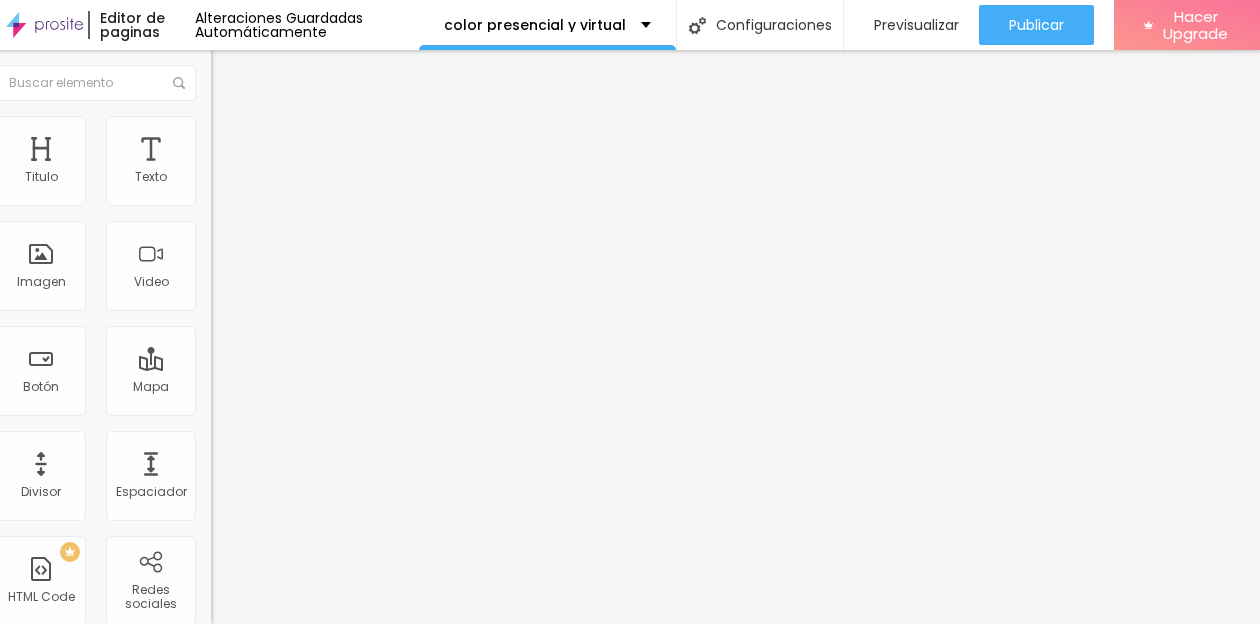 type on "22" 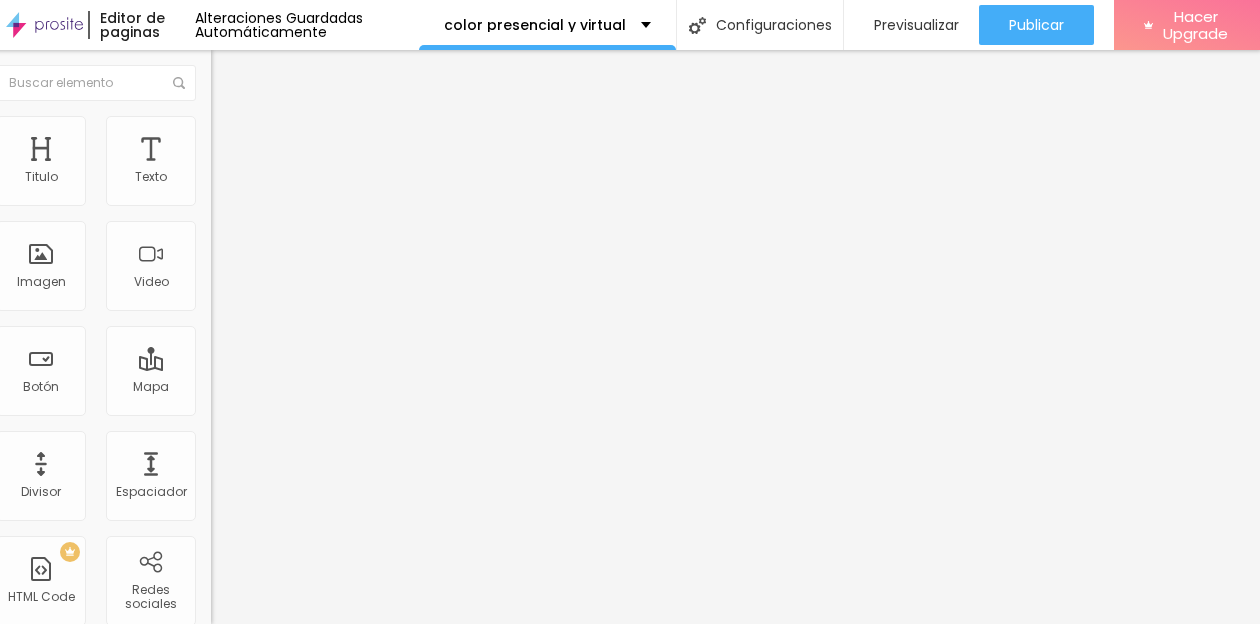 type on "60" 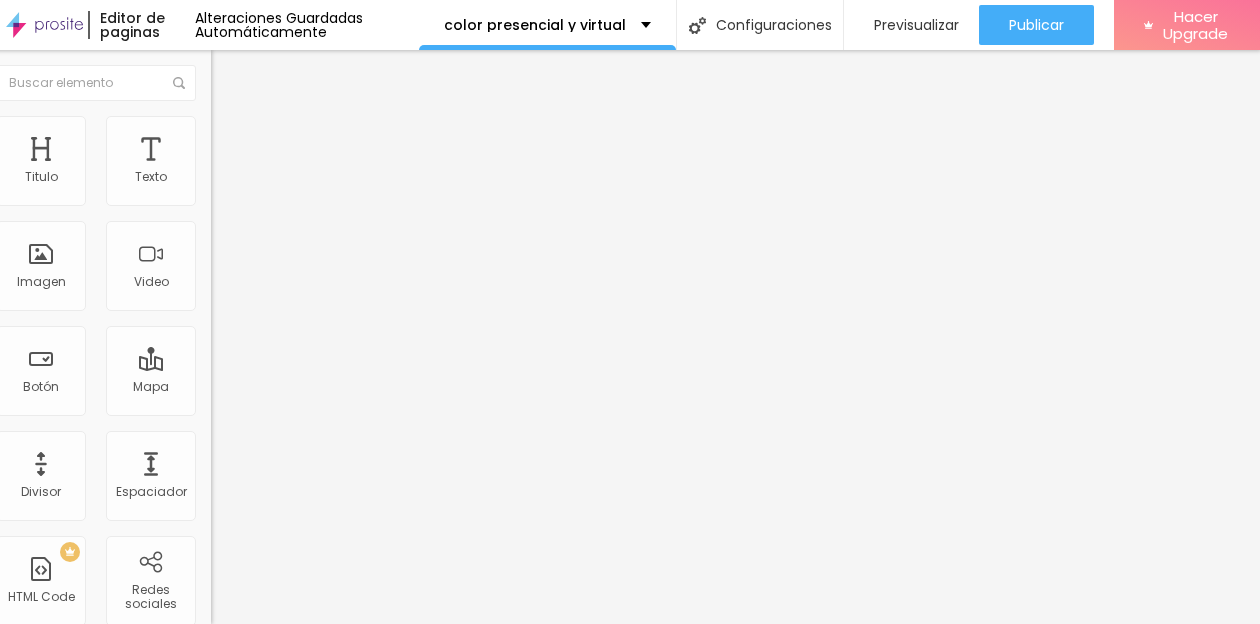 type on "59" 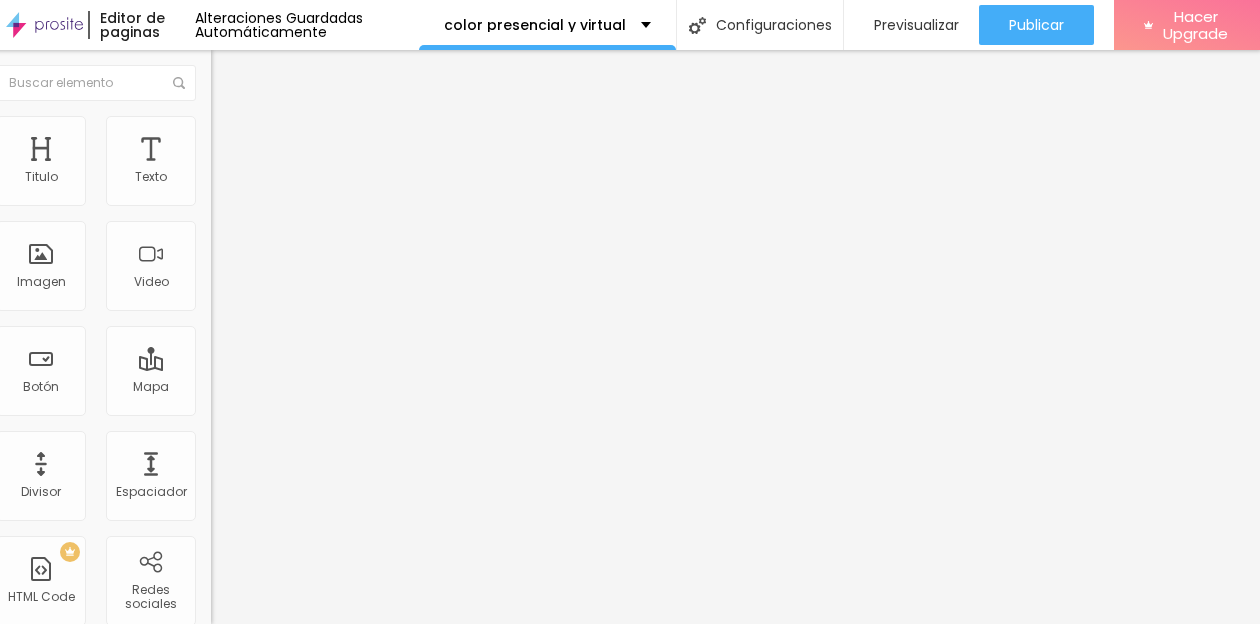 type on "55" 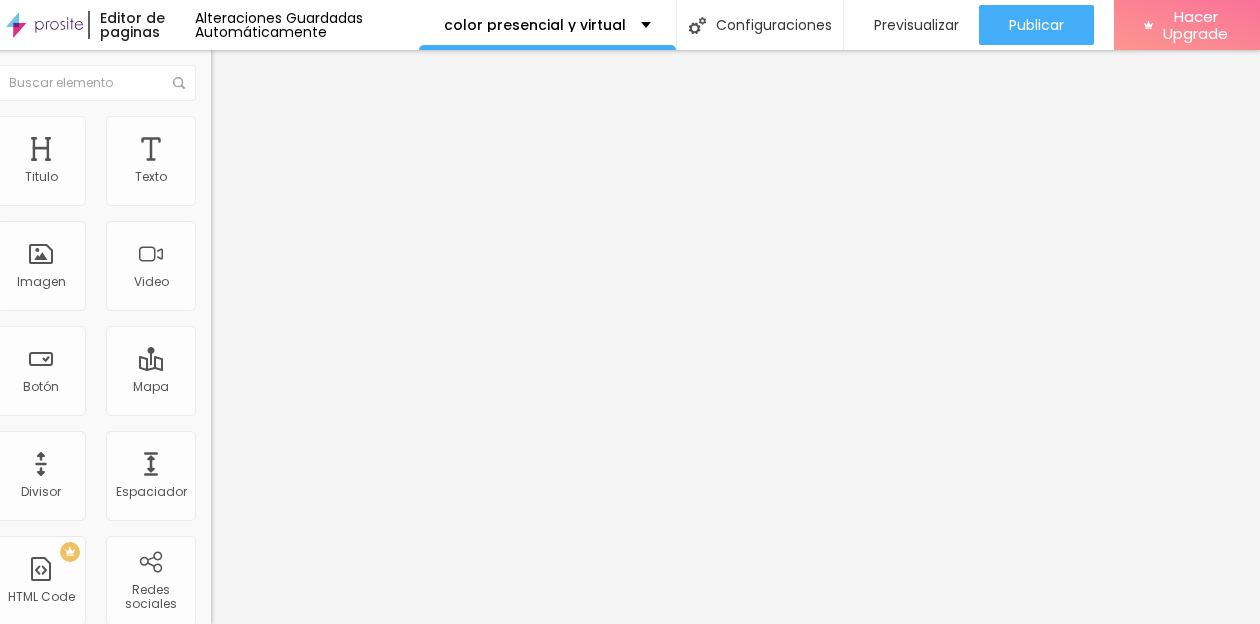 type on "54" 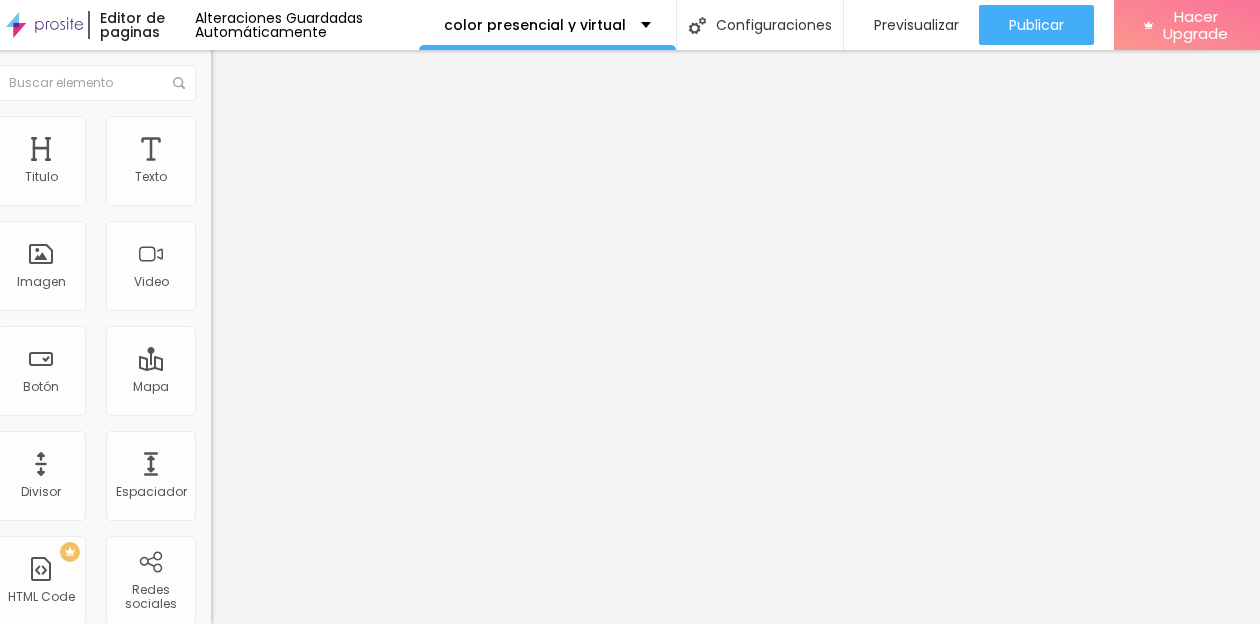 type on "53" 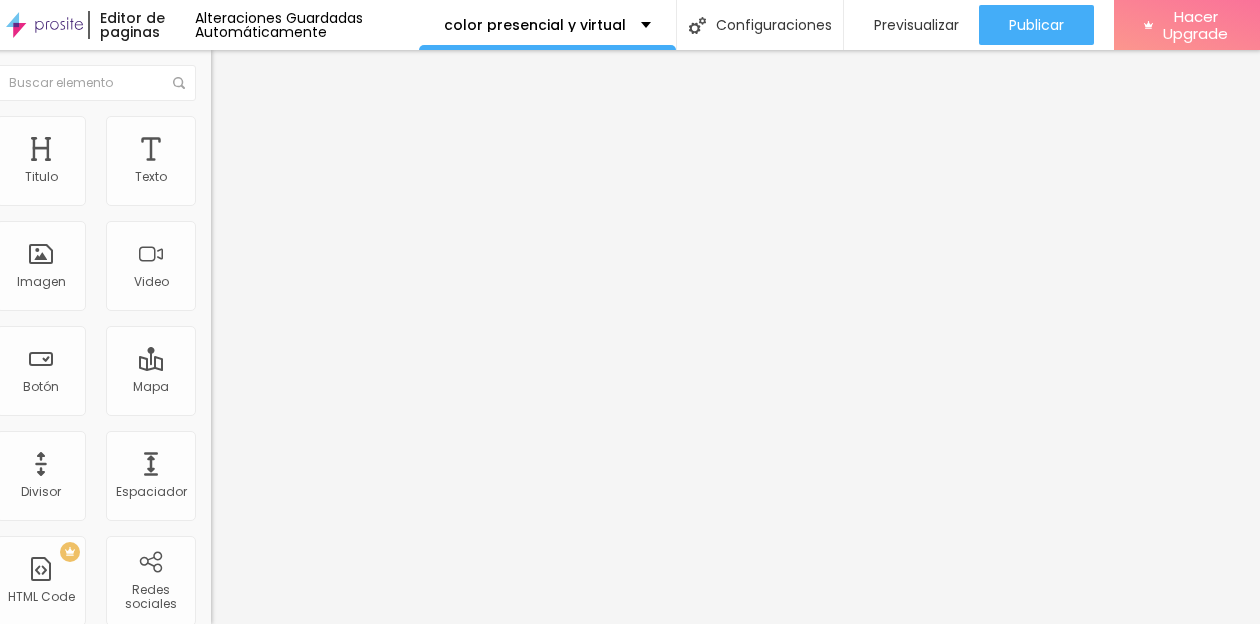 type on "29" 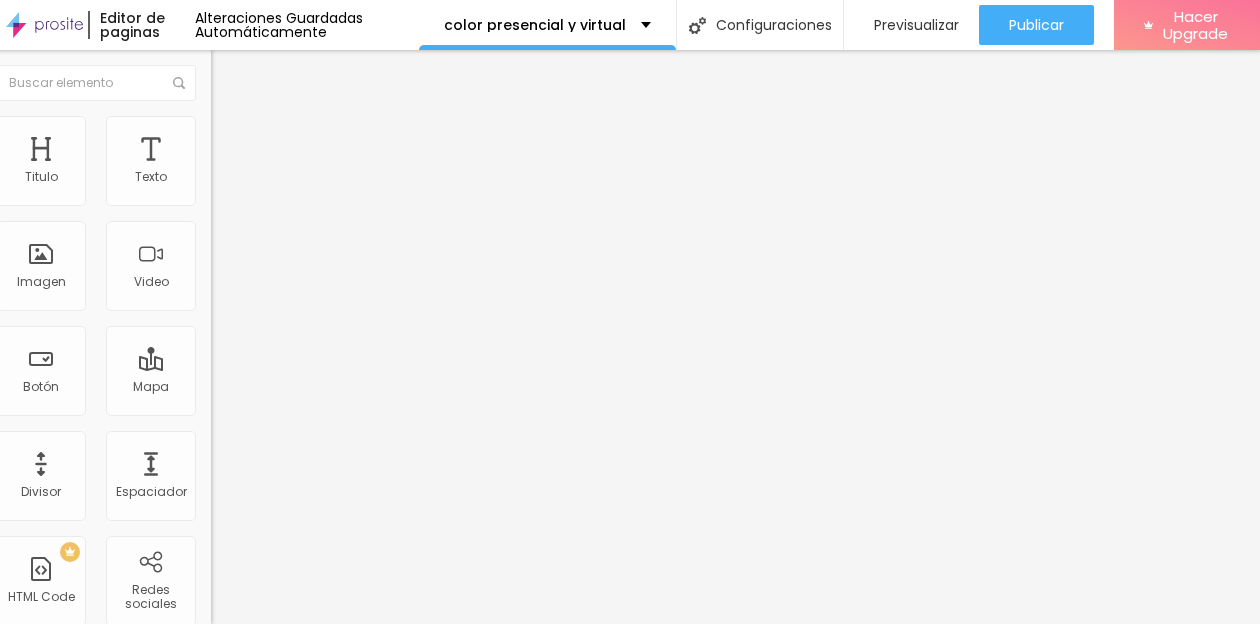 click on "Cambiar image" at bounding box center (267, 163) 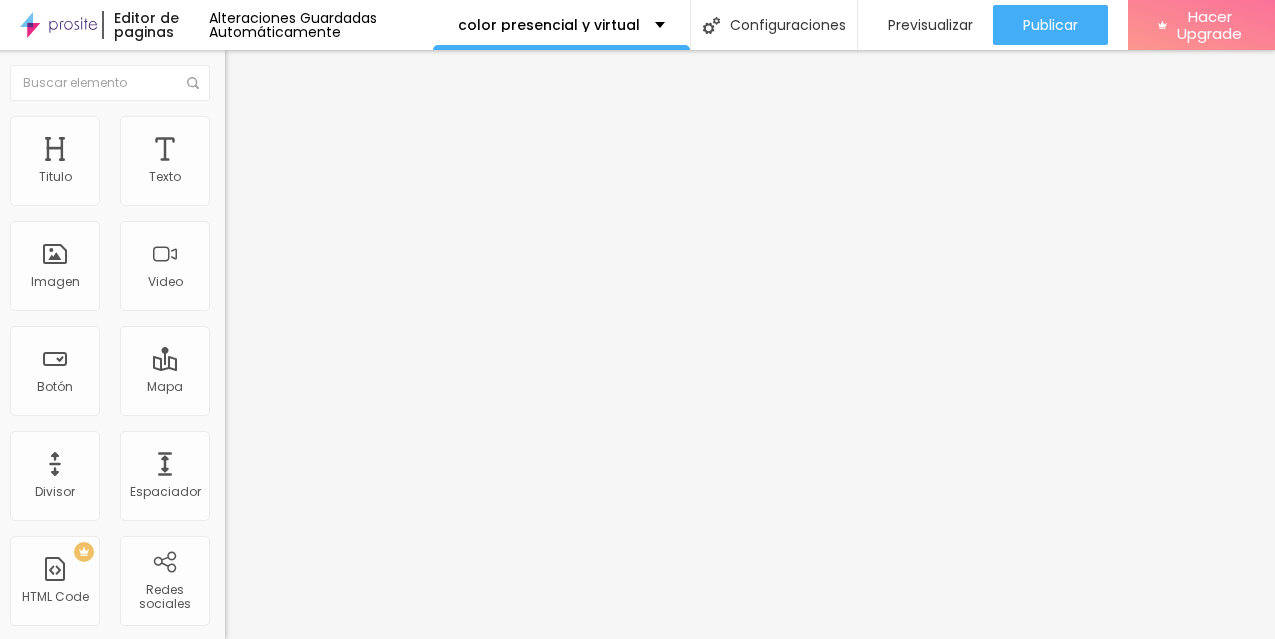 click at bounding box center (632, 766) 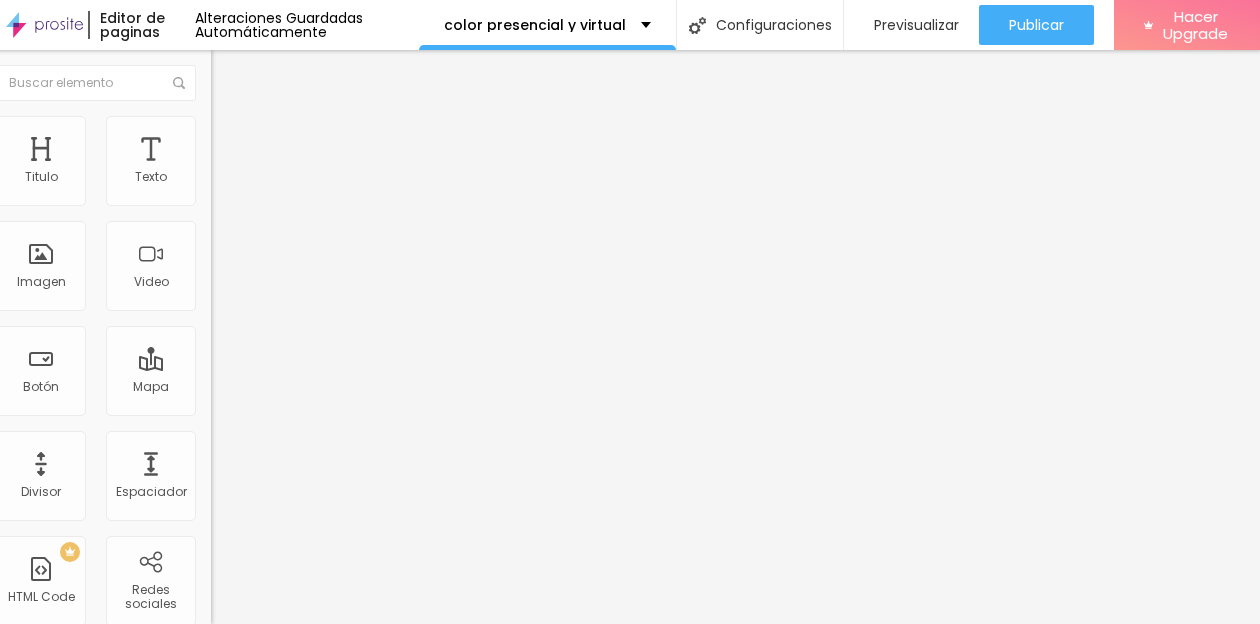 click on "Estilo" at bounding box center [326, 126] 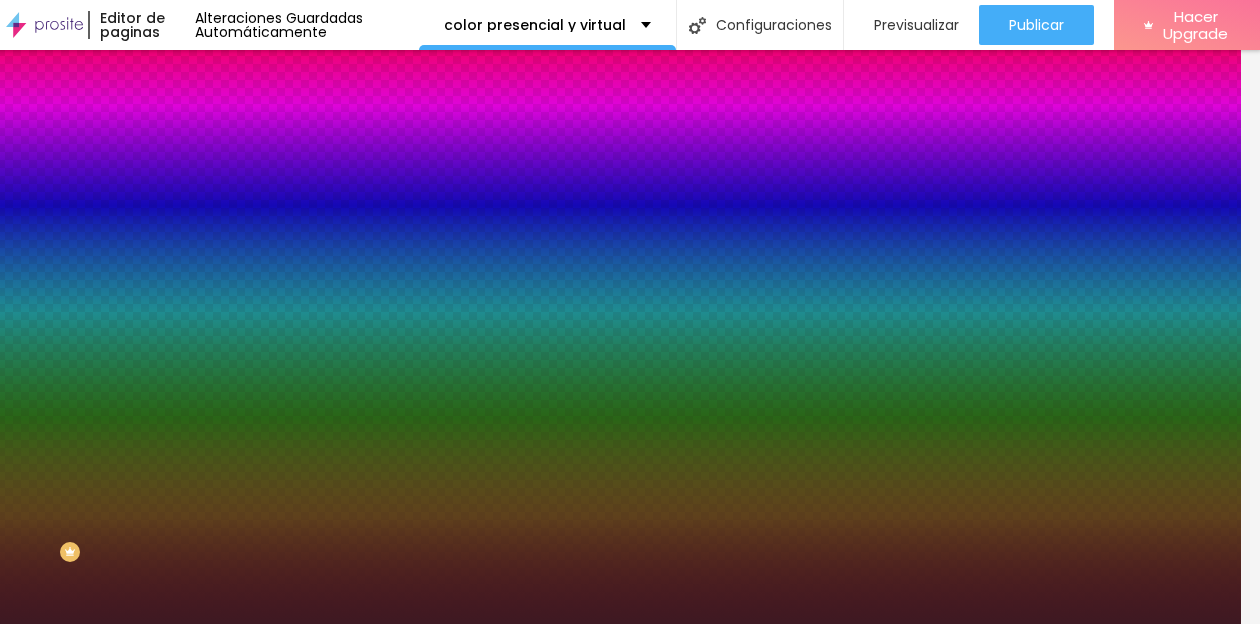 drag, startPoint x: 189, startPoint y: 200, endPoint x: 143, endPoint y: 200, distance: 46 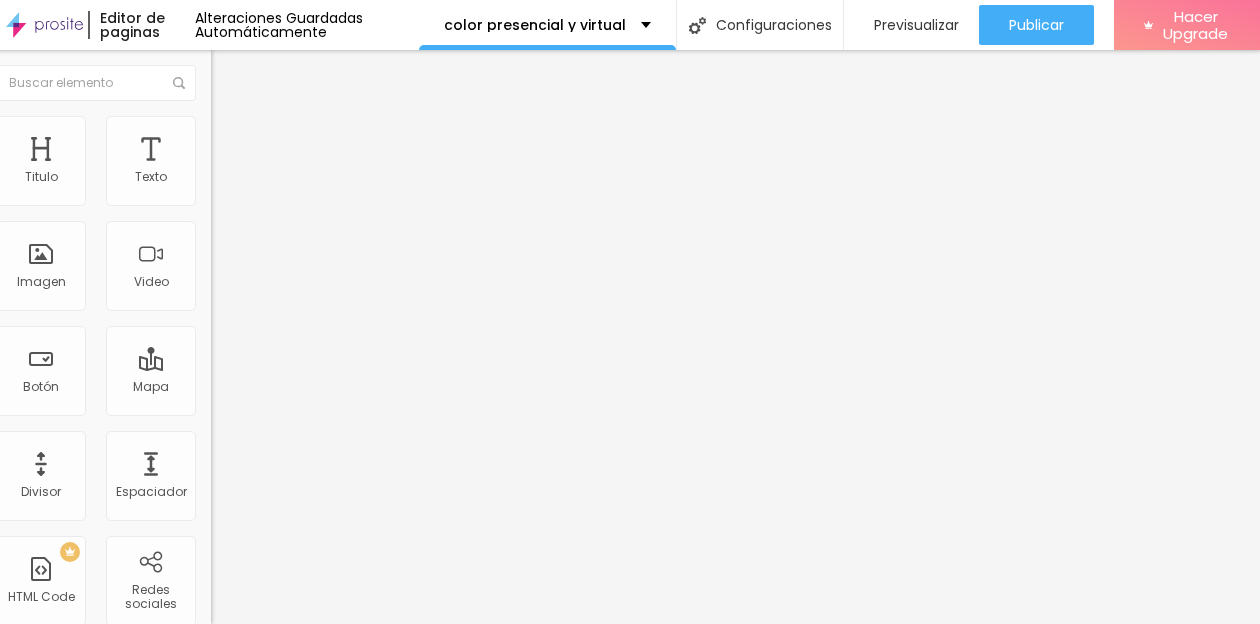click on "Estilo" at bounding box center (326, 126) 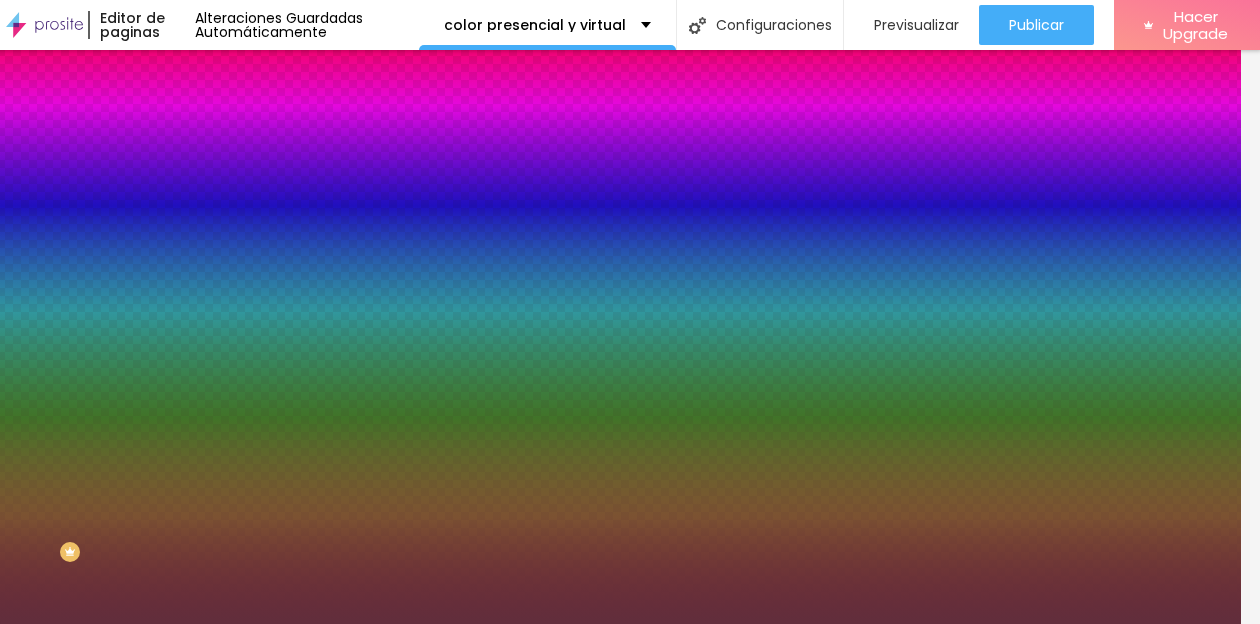 drag, startPoint x: 192, startPoint y: 199, endPoint x: 140, endPoint y: 198, distance: 52.009613 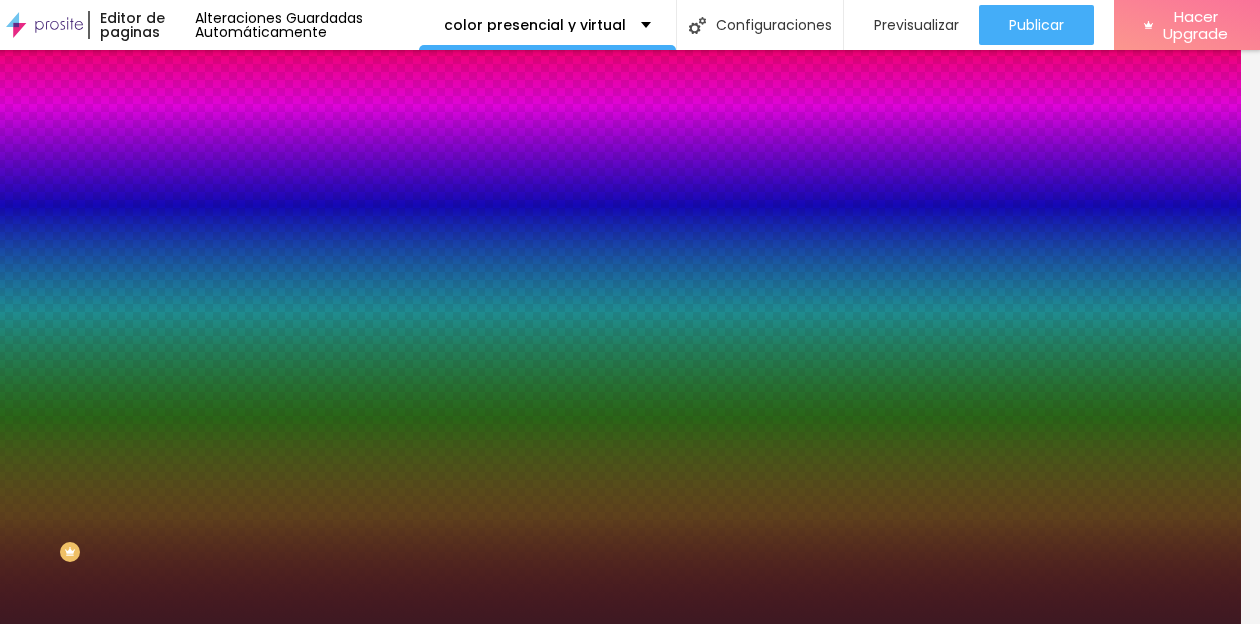 type on "#3E1922" 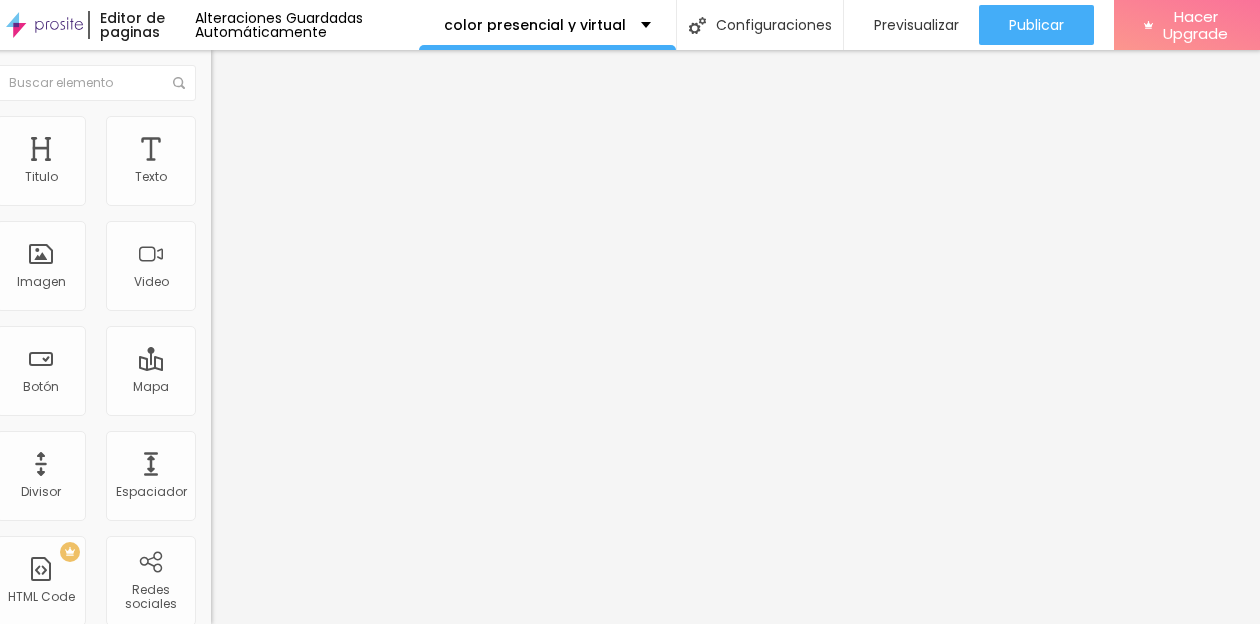 click on "Estilo" at bounding box center [244, 129] 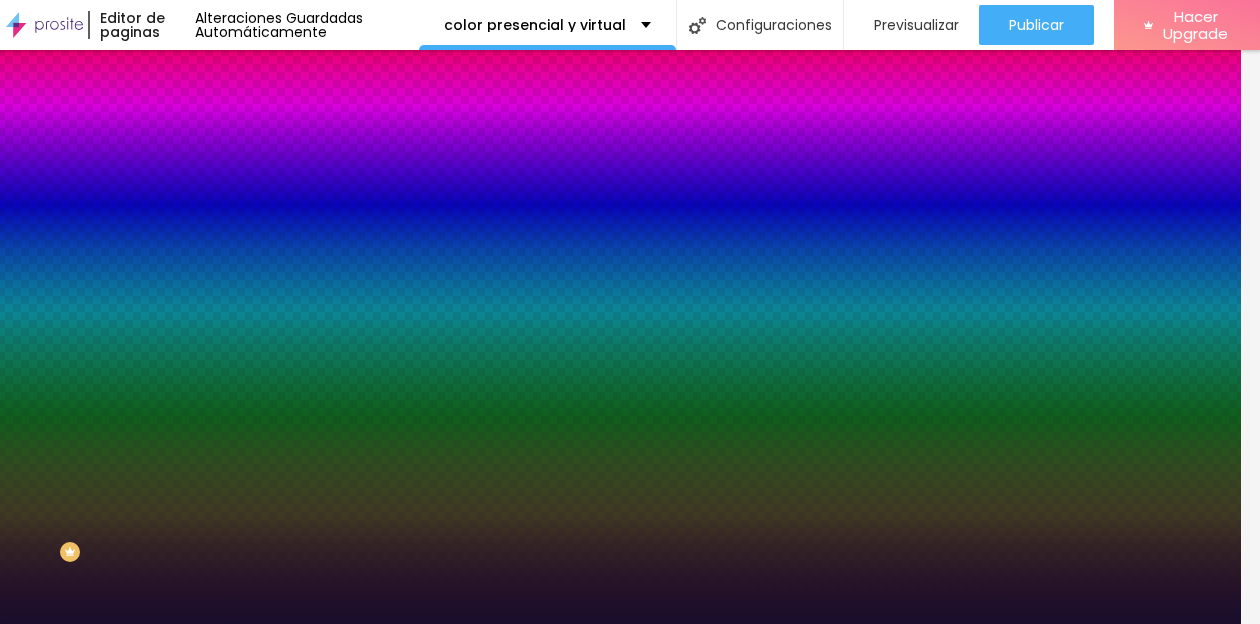 drag, startPoint x: 190, startPoint y: 202, endPoint x: 140, endPoint y: 202, distance: 50 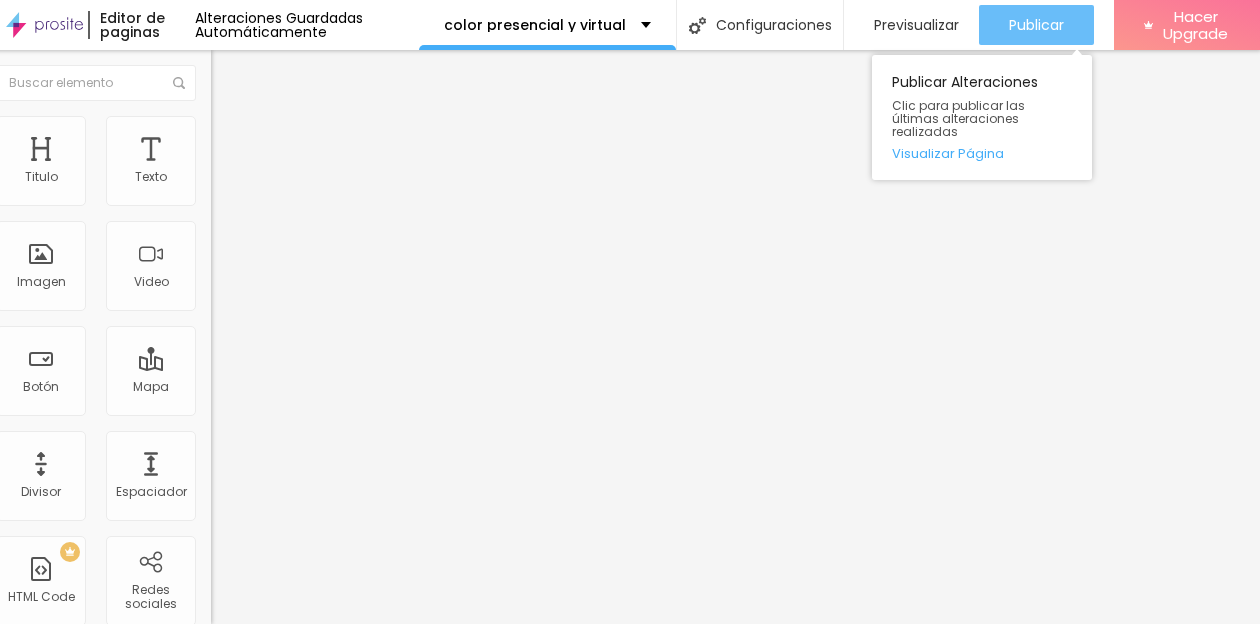 click on "Publicar" at bounding box center (1036, 25) 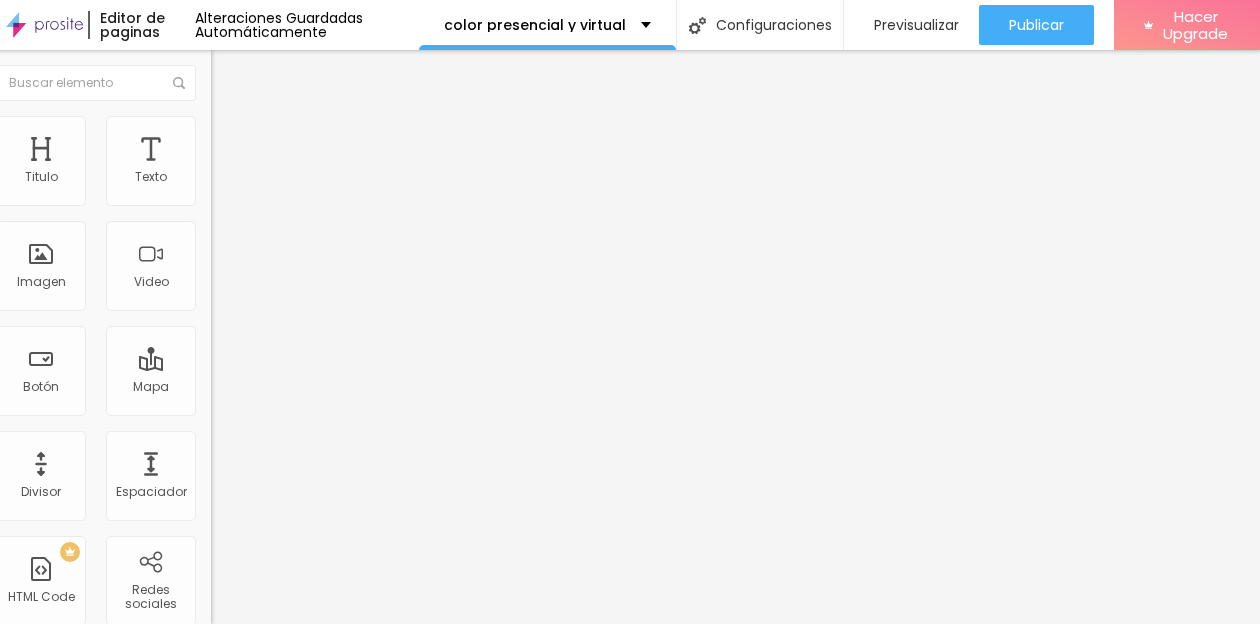 type on "26" 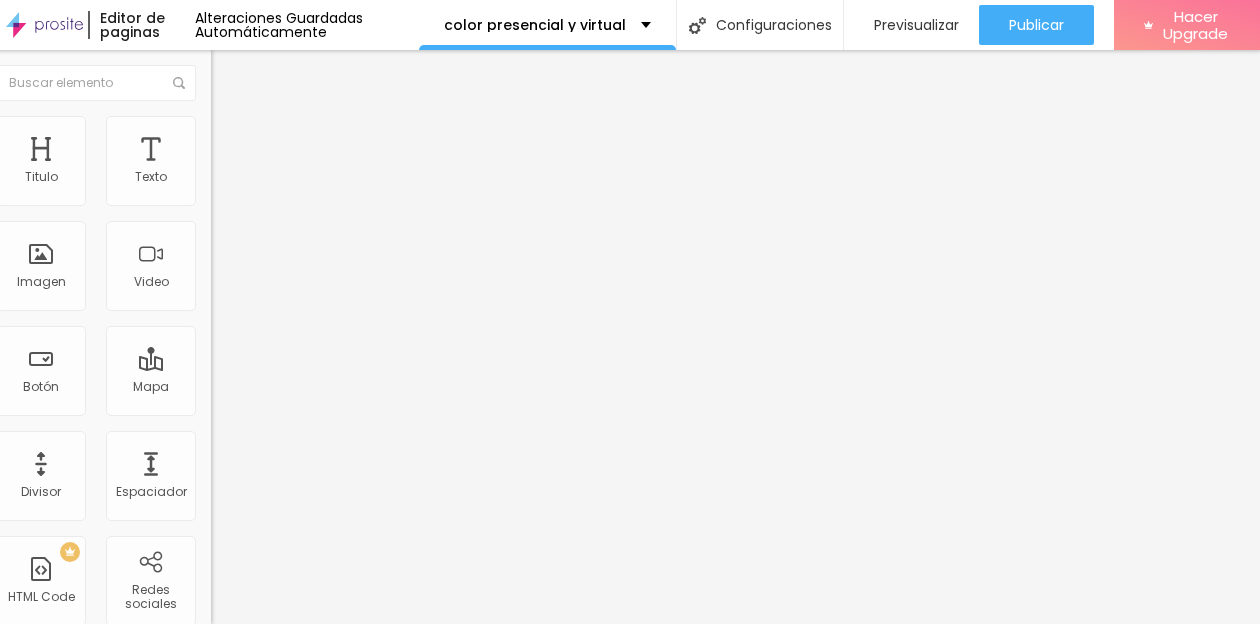 type on "27" 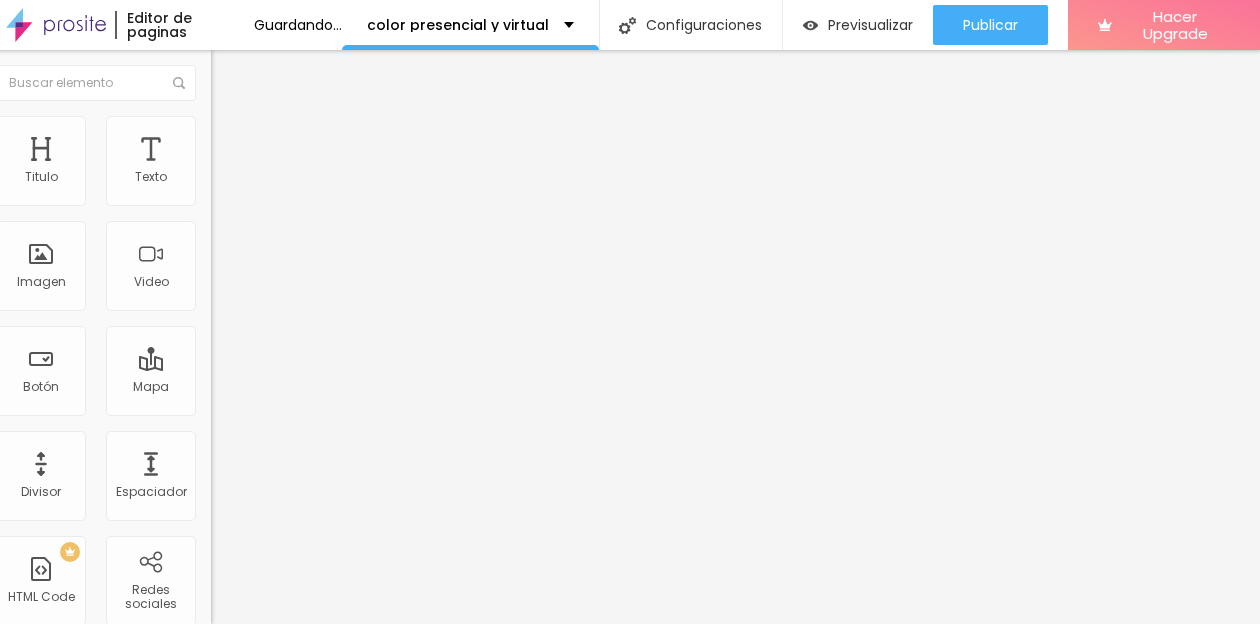 type on "30" 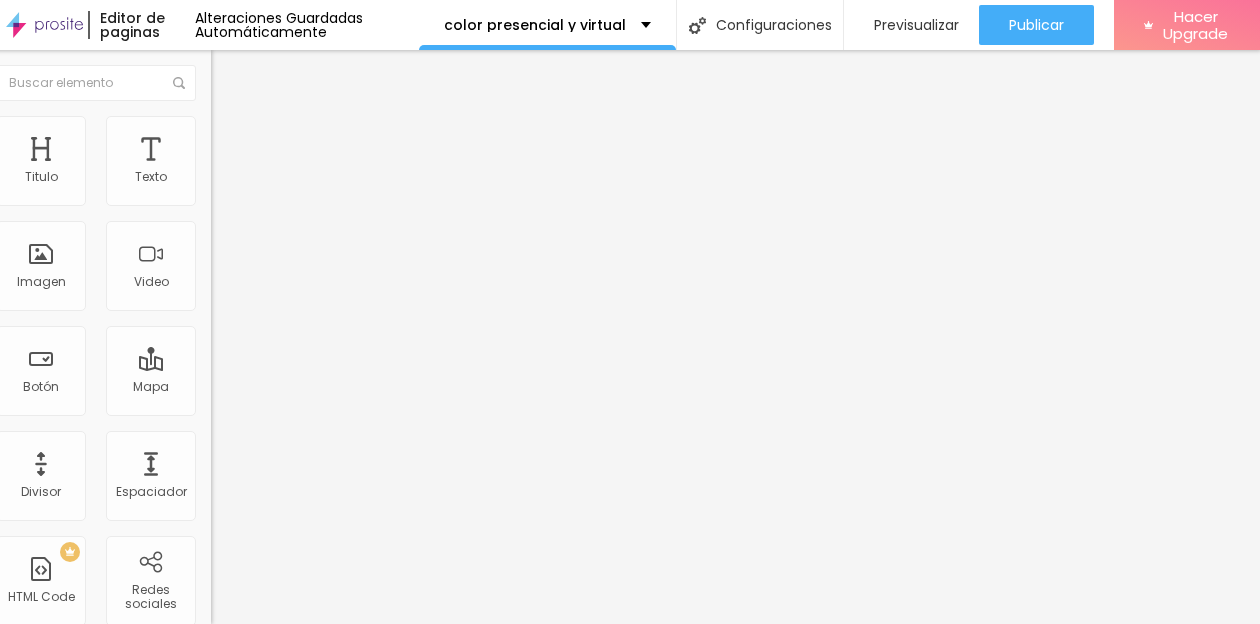 type on "31" 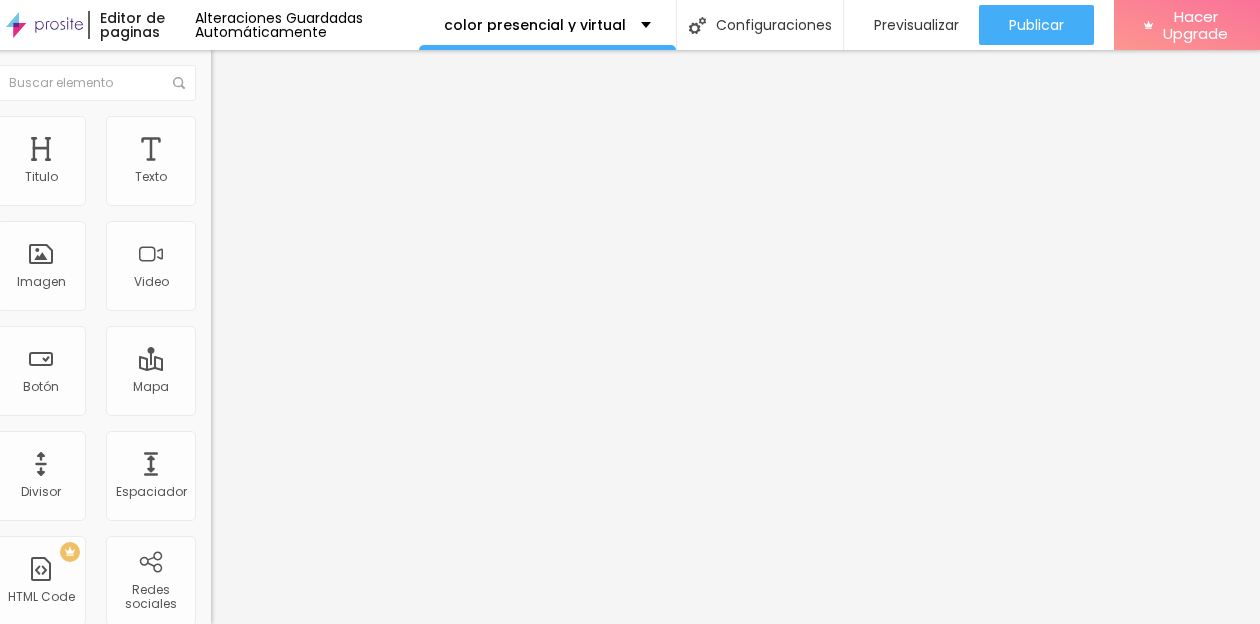 type on "29" 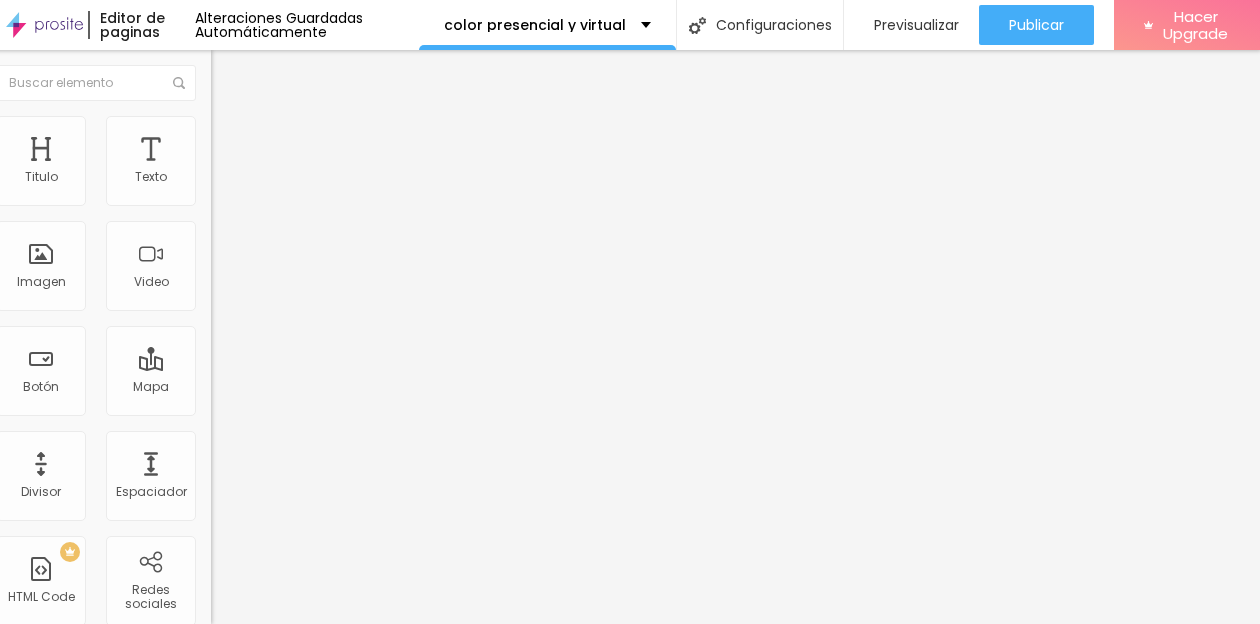 click on "Avanzado" at bounding box center (326, 126) 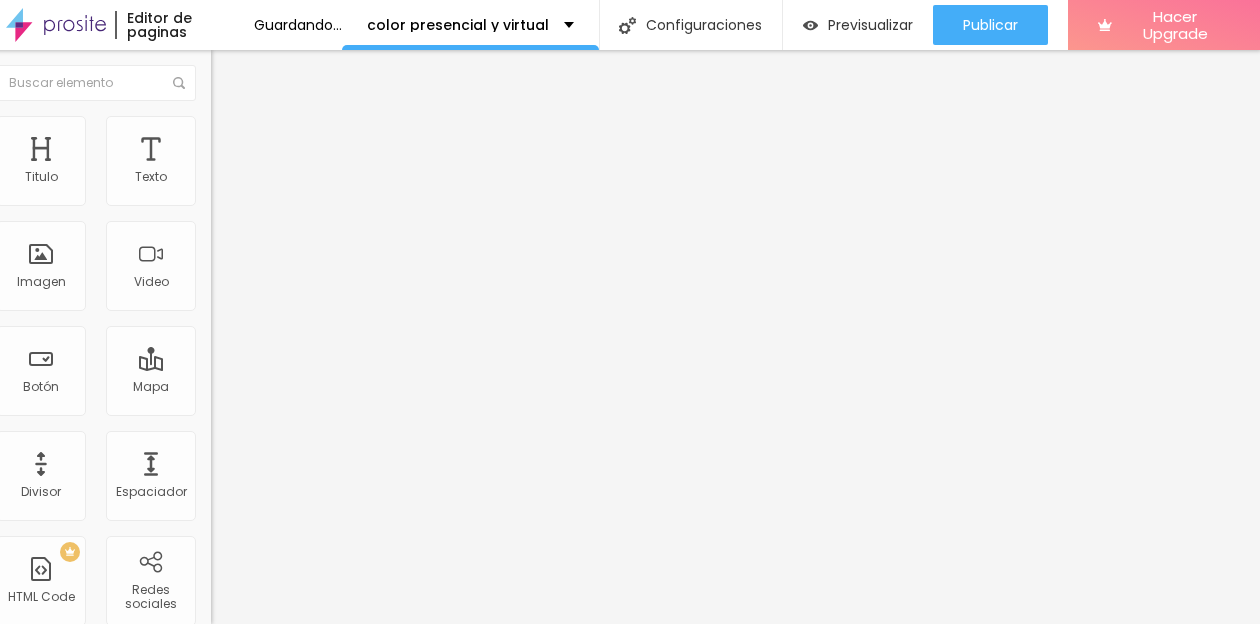 drag, startPoint x: 37, startPoint y: 234, endPoint x: -5, endPoint y: 234, distance: 42 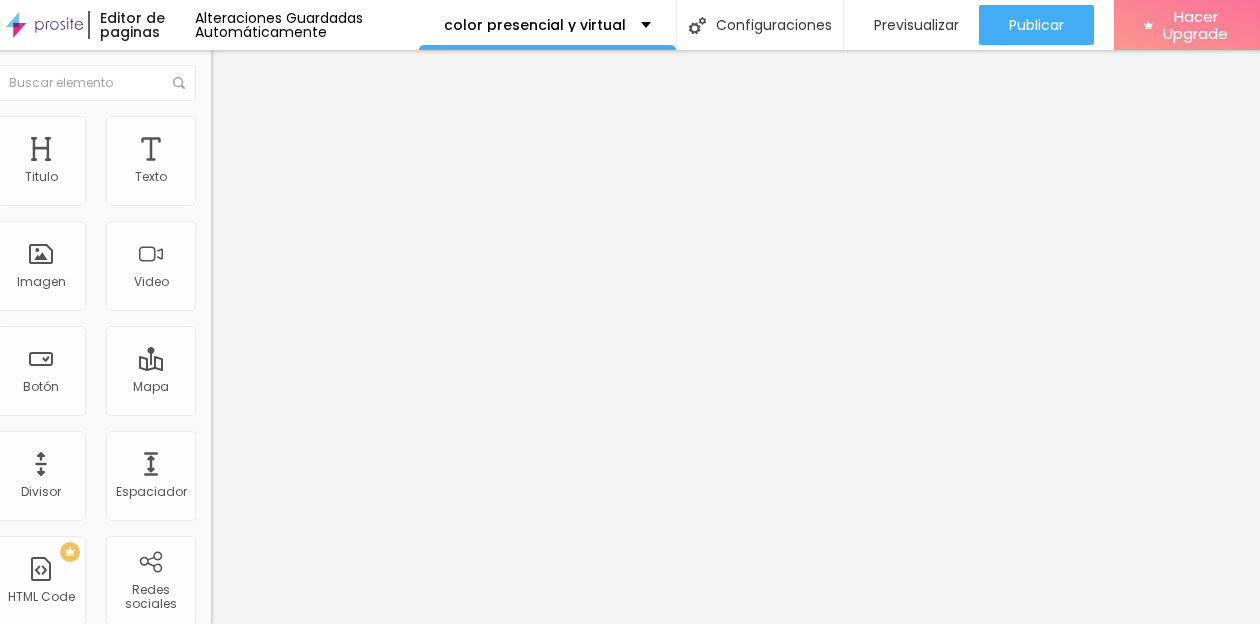 click on "Avanzado" at bounding box center (326, 126) 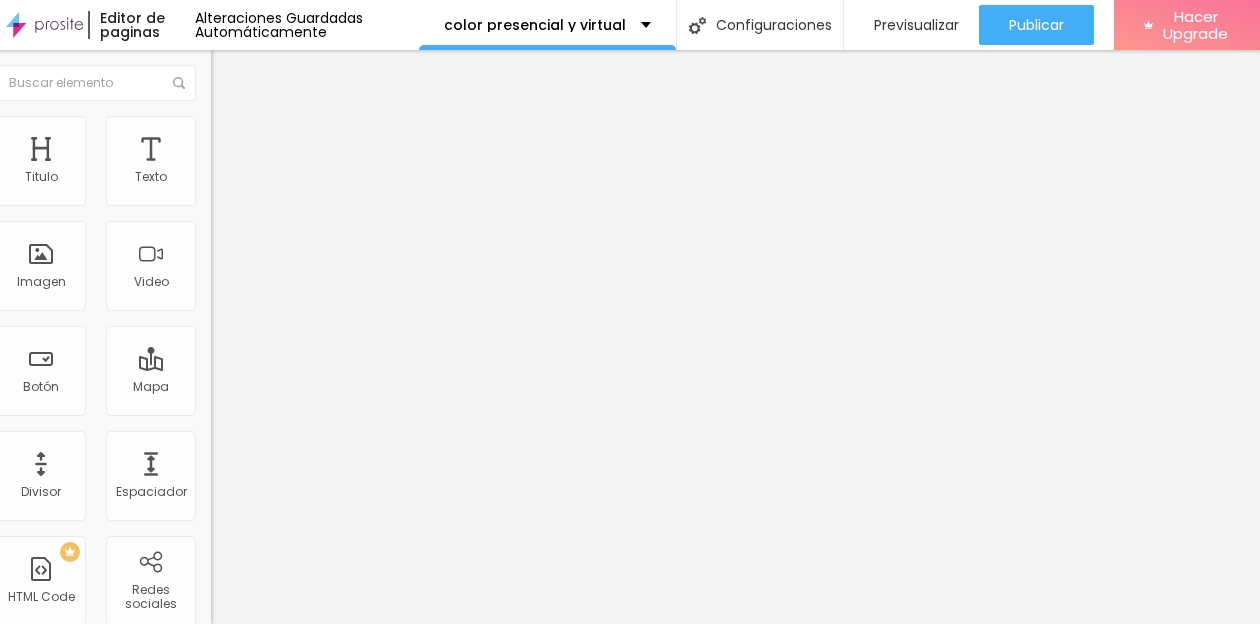 type on "0" 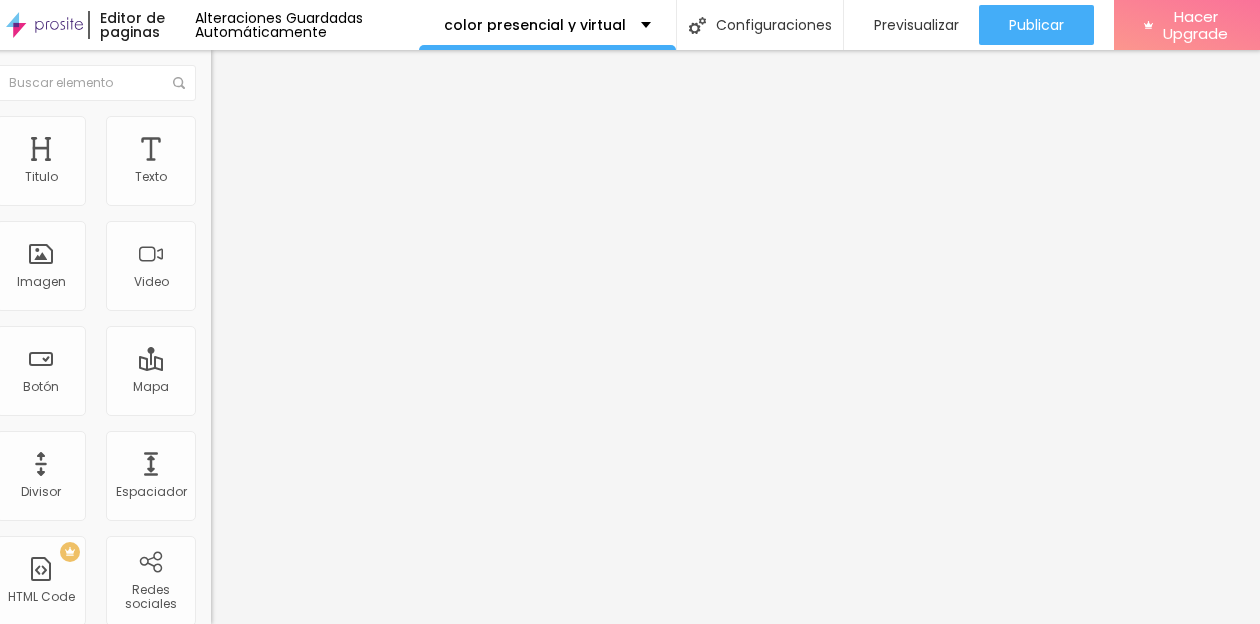 type on "4" 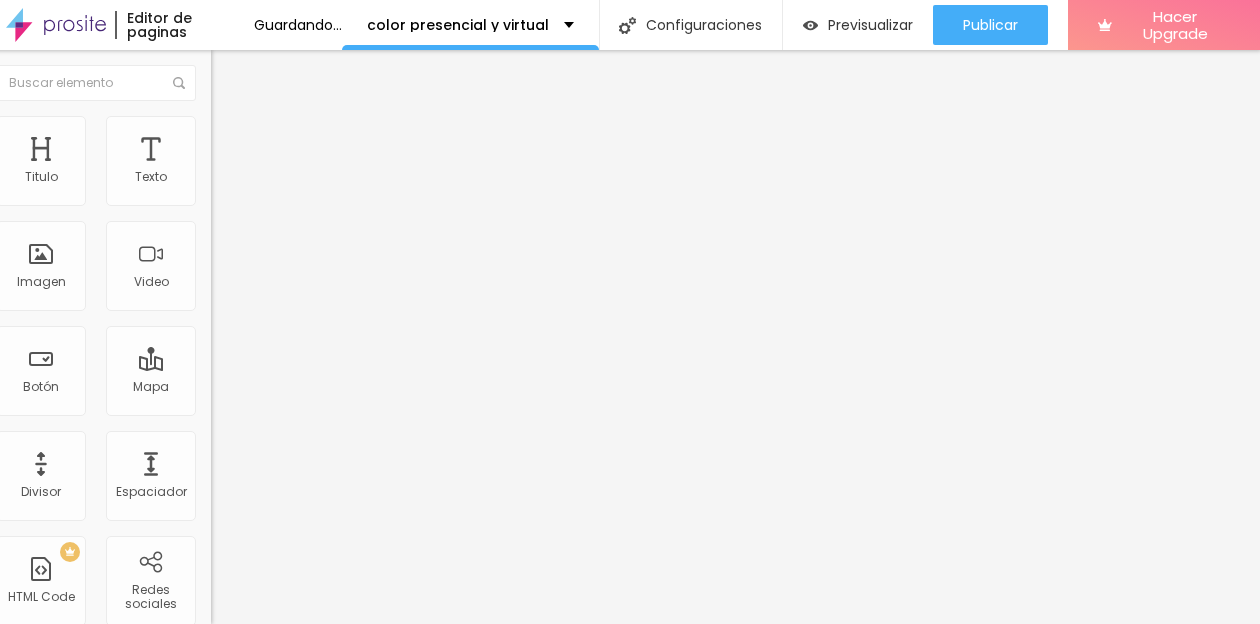type on "0" 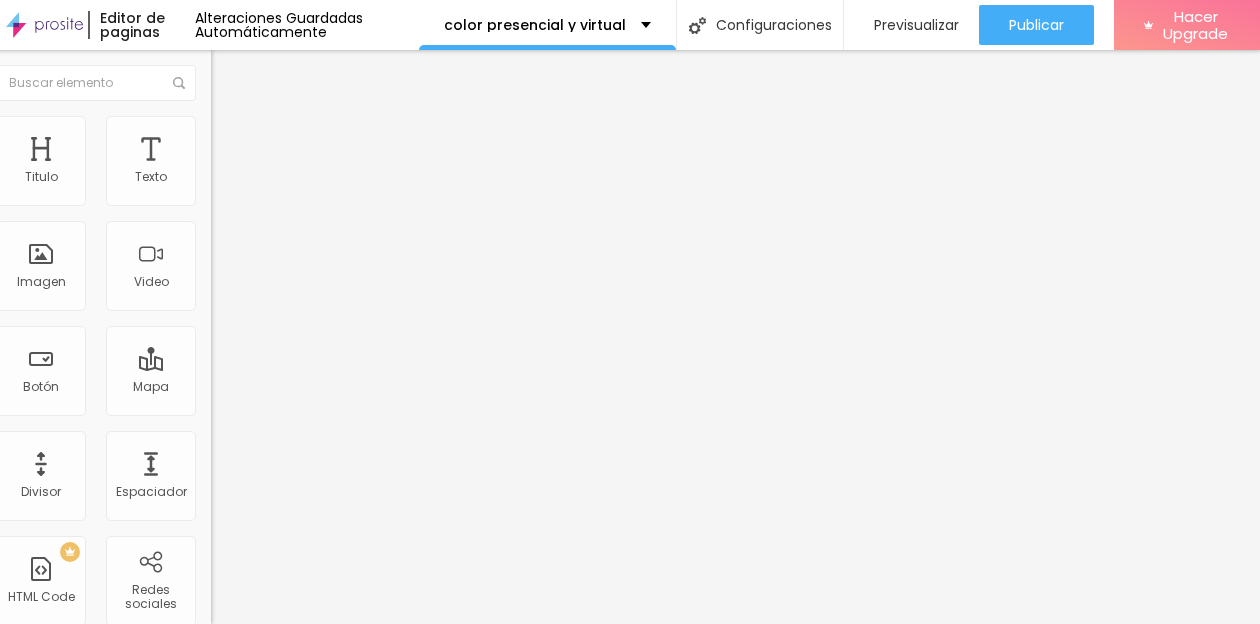 click on "Estilo" at bounding box center (326, 106) 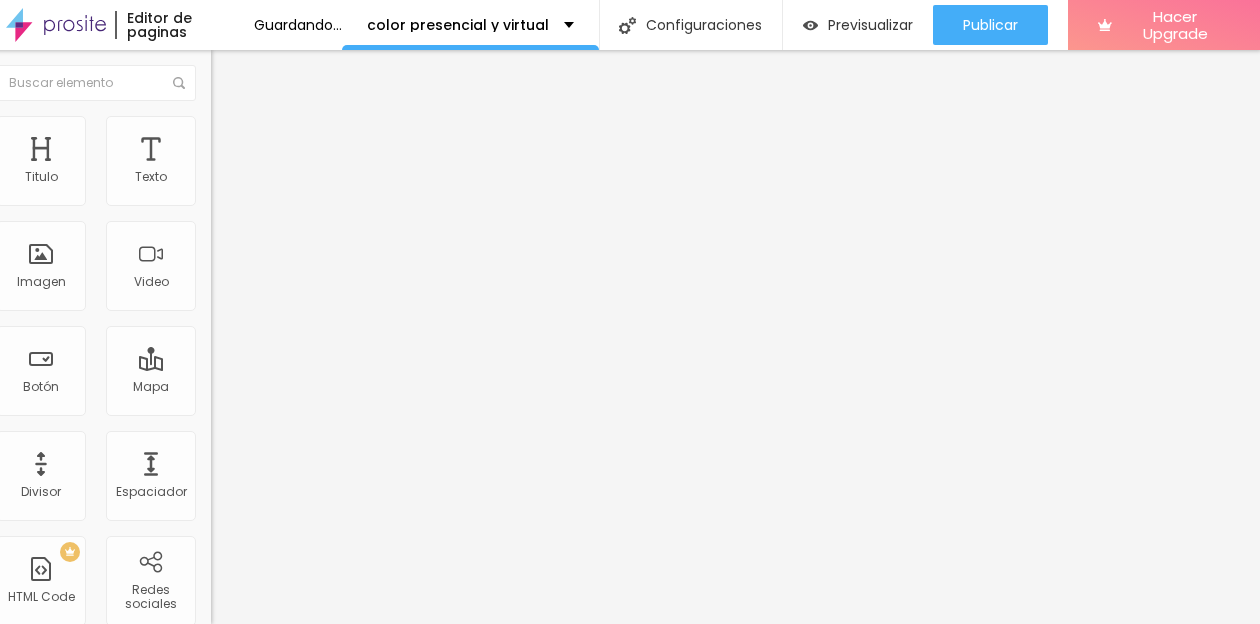 type on "24" 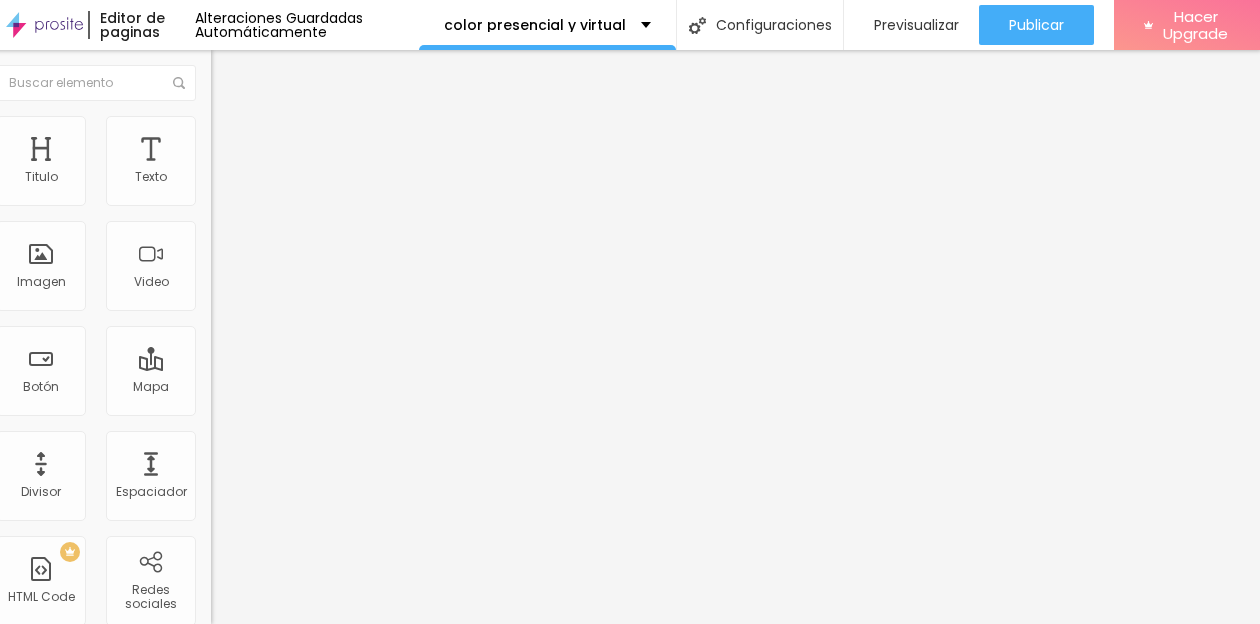 type on "23" 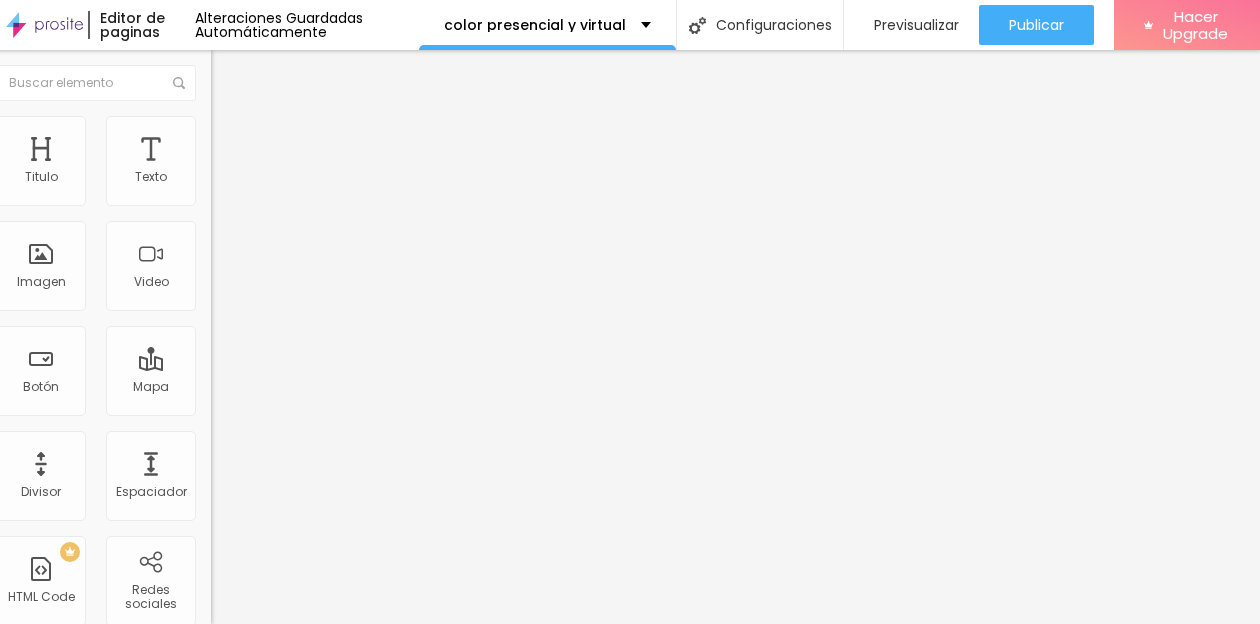 type on "31" 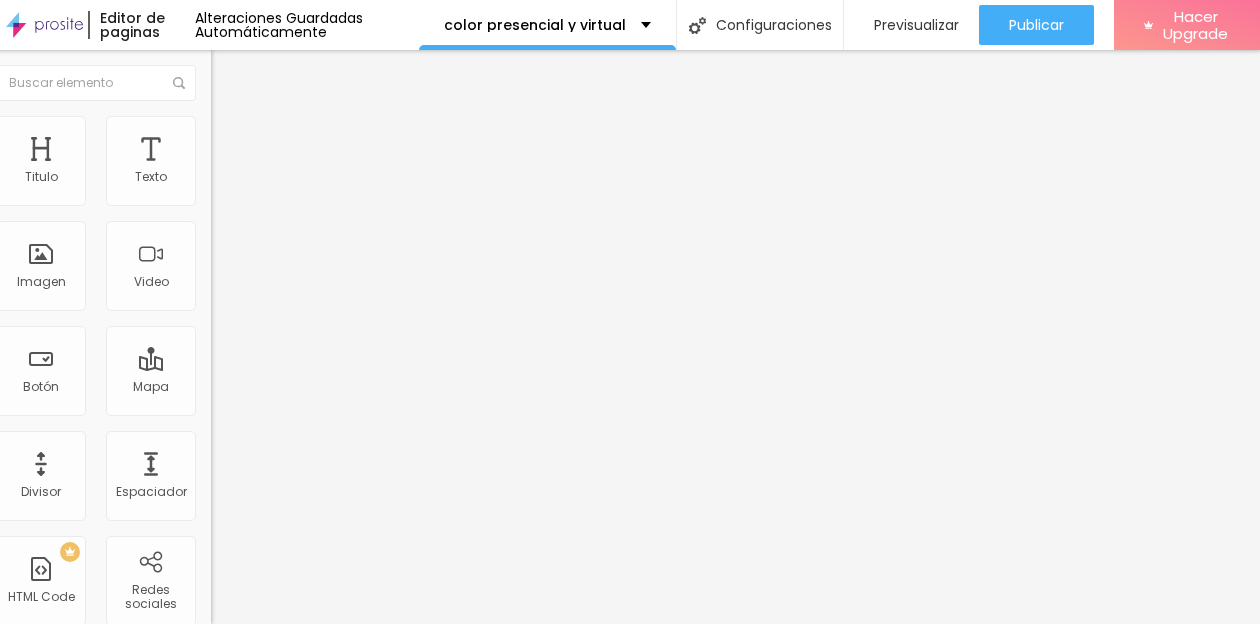 type on "30" 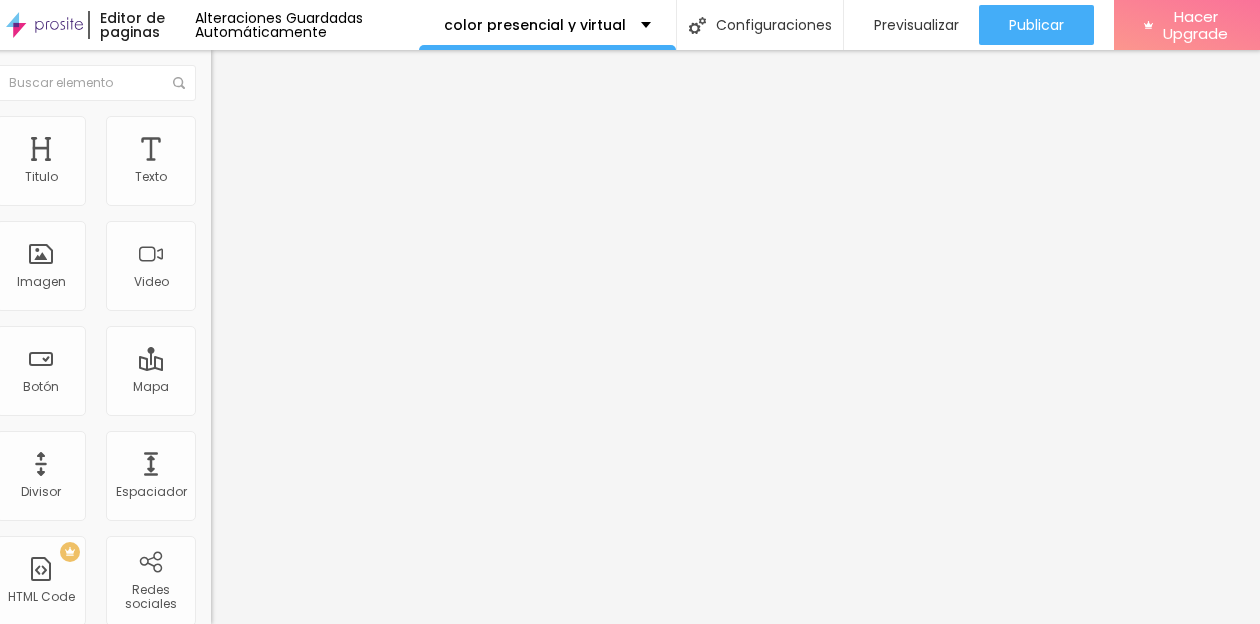 type on "22" 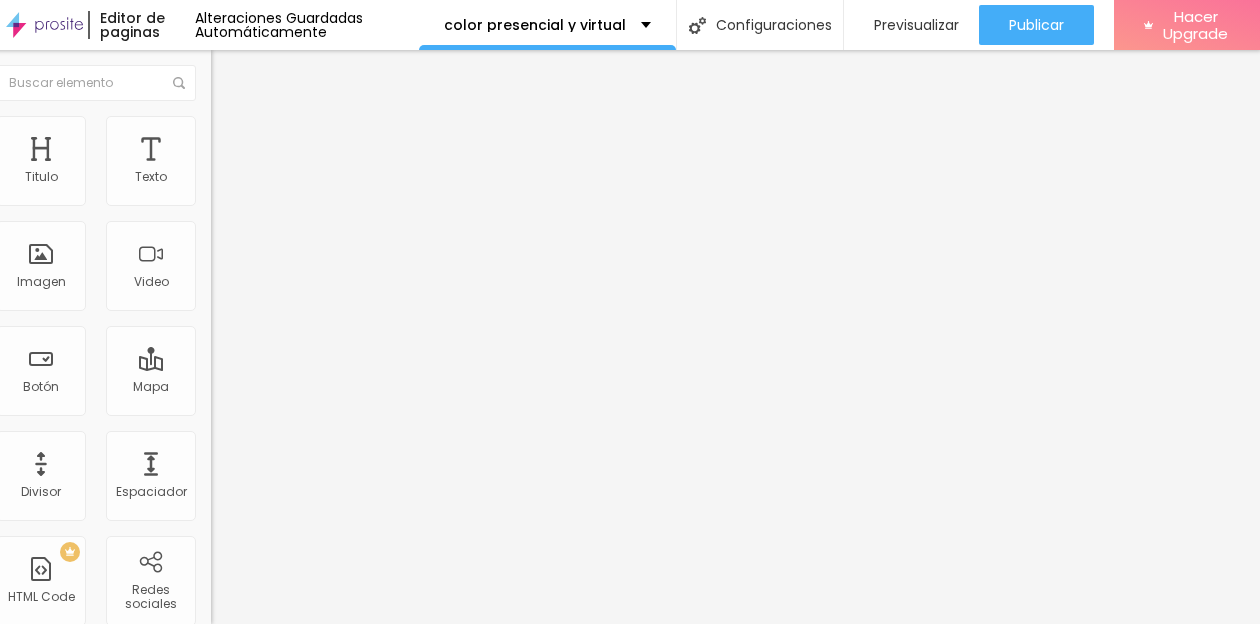 type on "23" 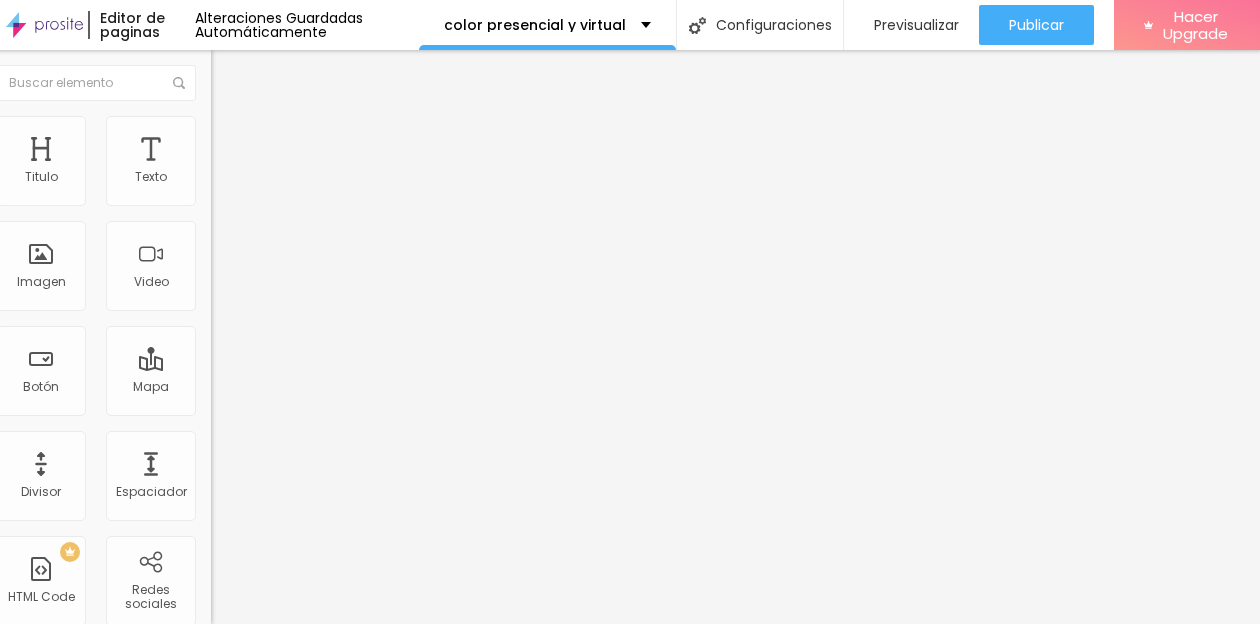 drag, startPoint x: 51, startPoint y: 420, endPoint x: 41, endPoint y: 419, distance: 10.049875 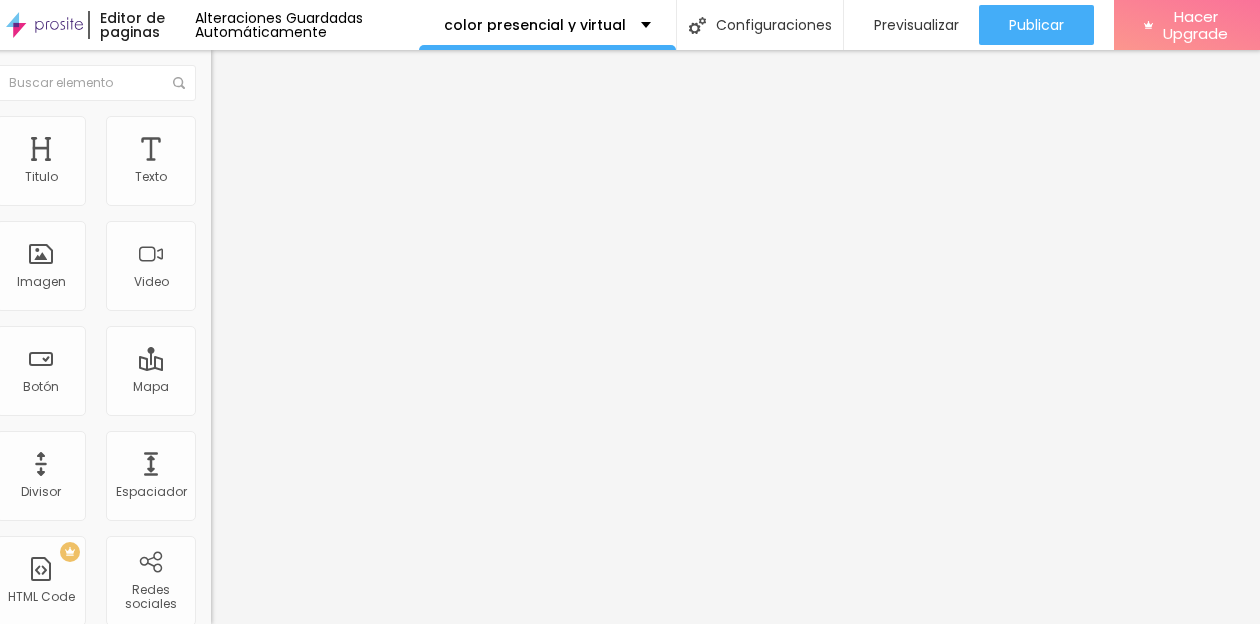 type on "27" 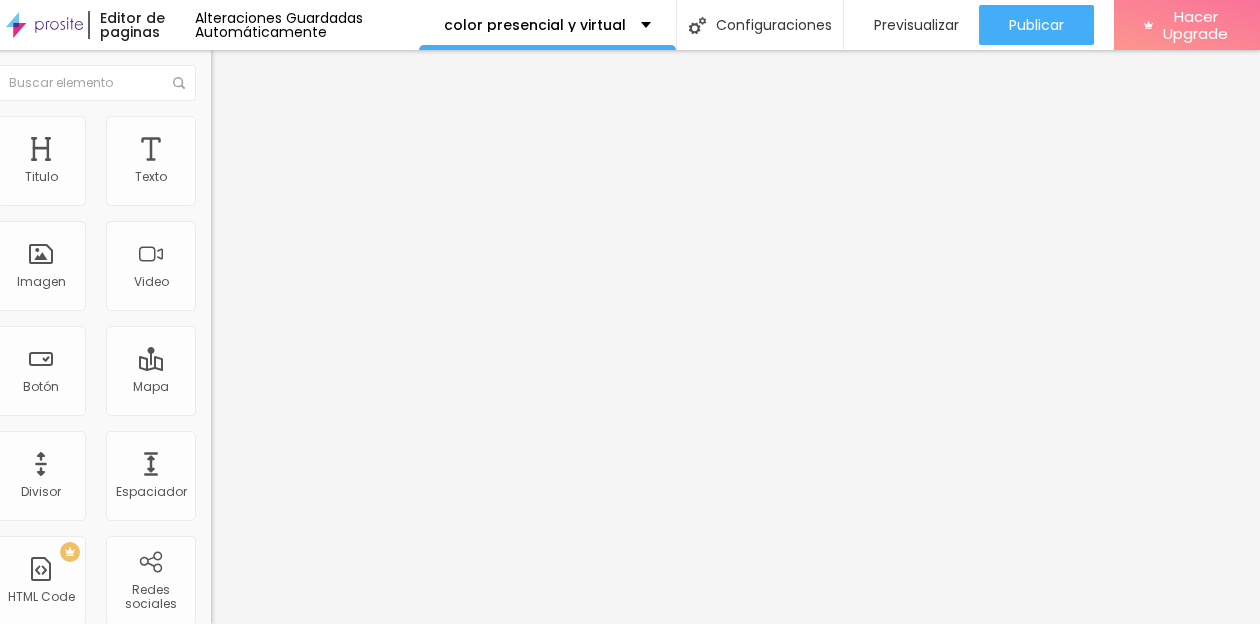 click on "Avanzado" at bounding box center [326, 126] 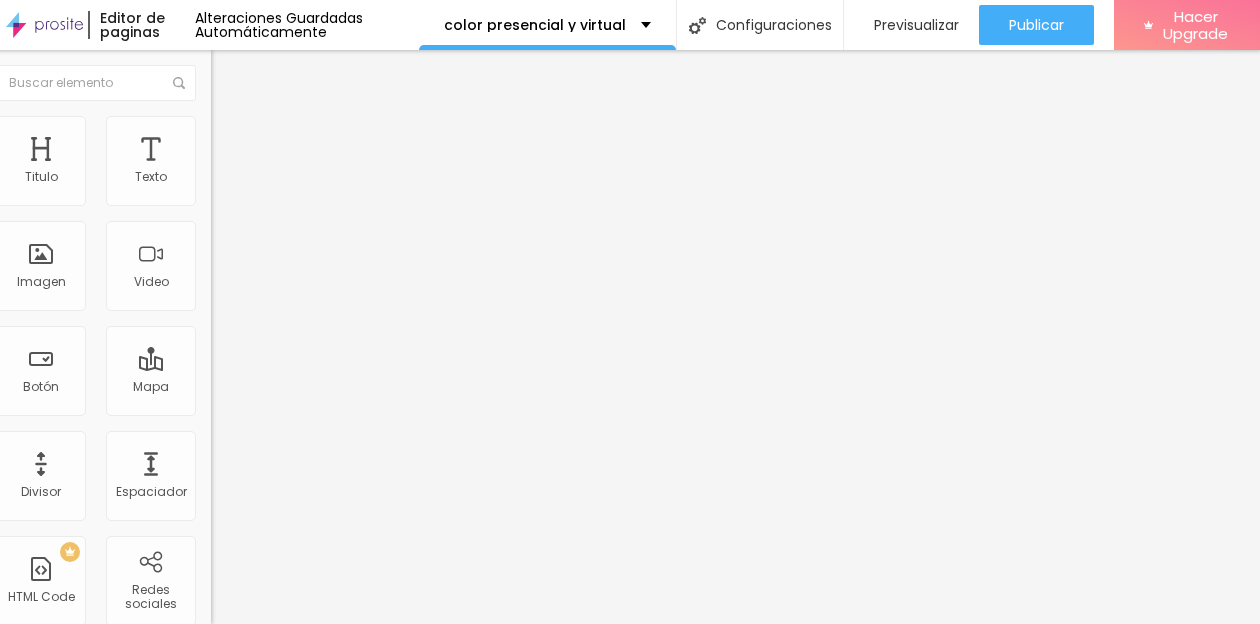 type on "0" 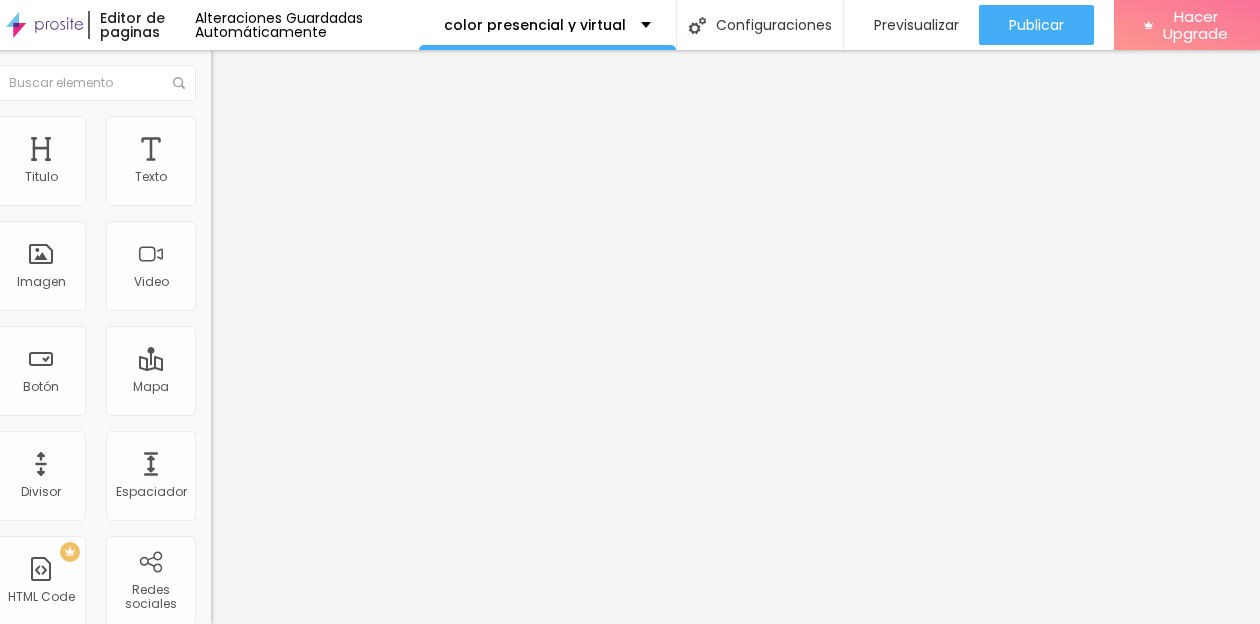 click on "Estilo" at bounding box center (326, 106) 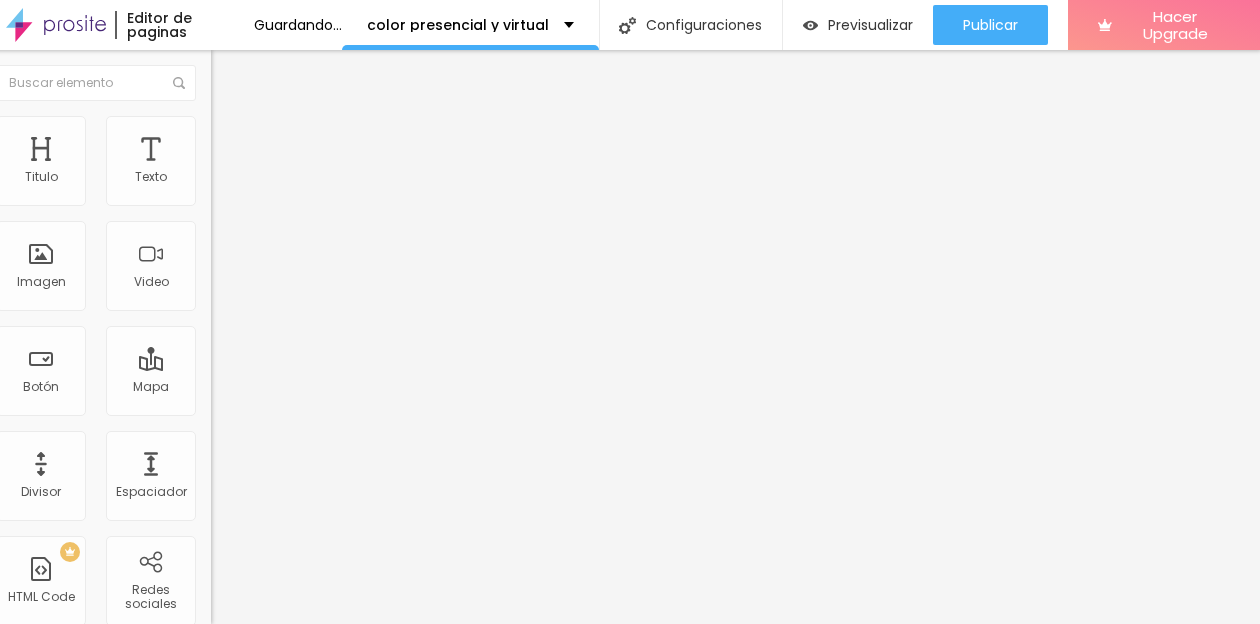 type on "22" 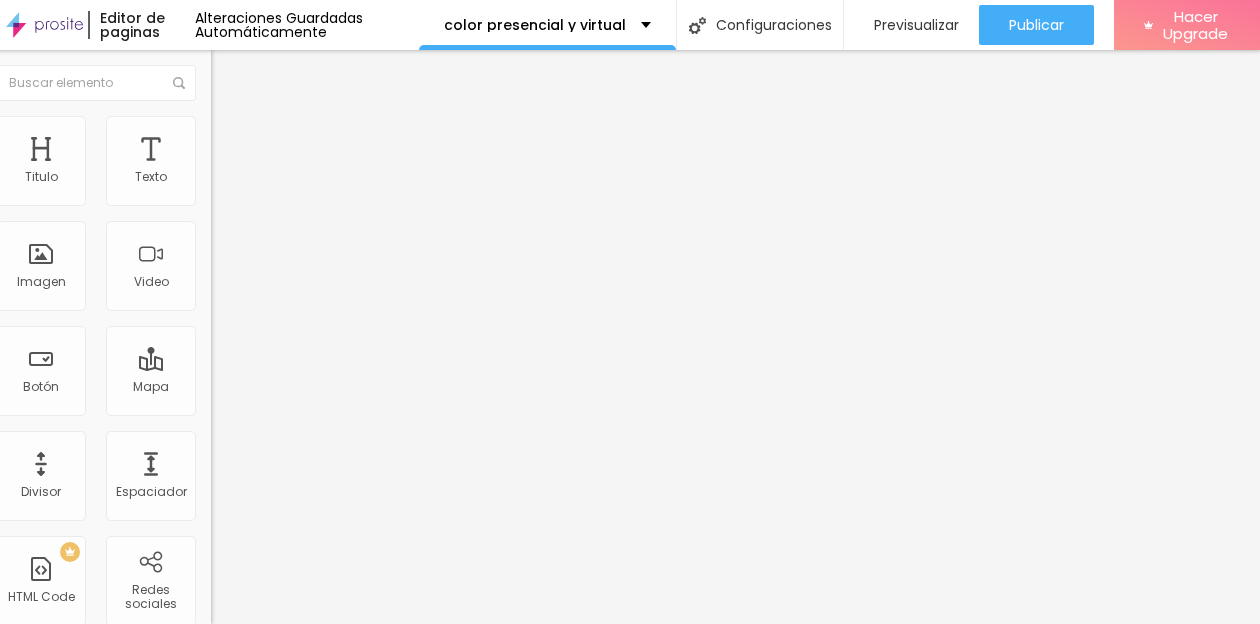 type on "24" 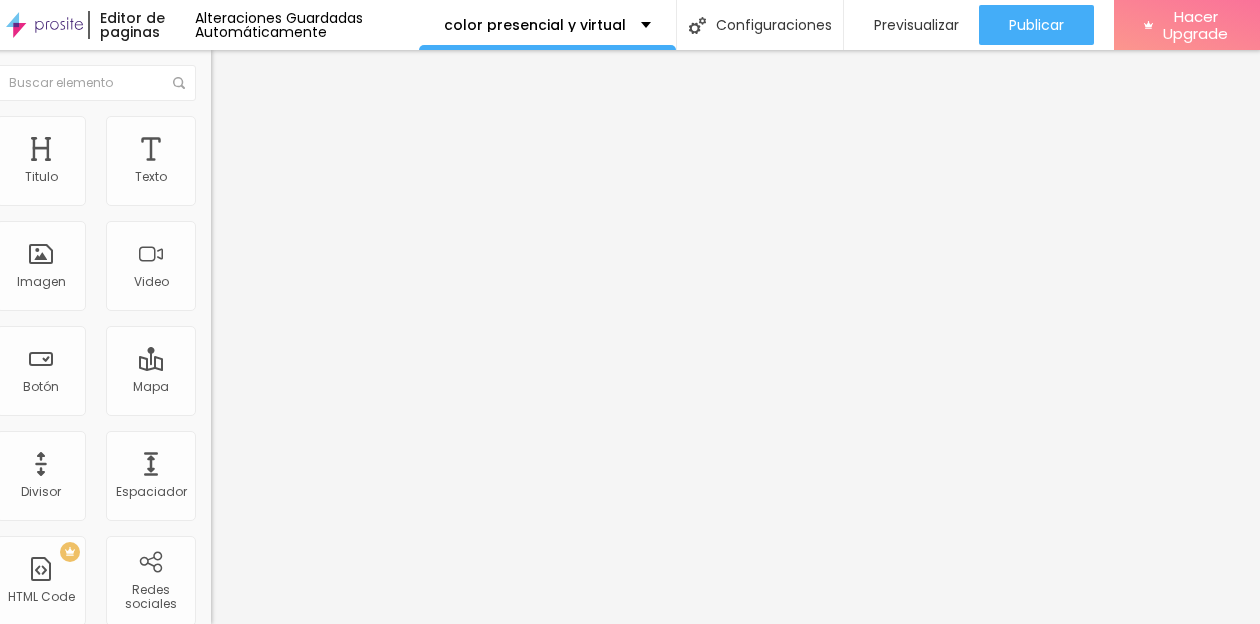 type on "27" 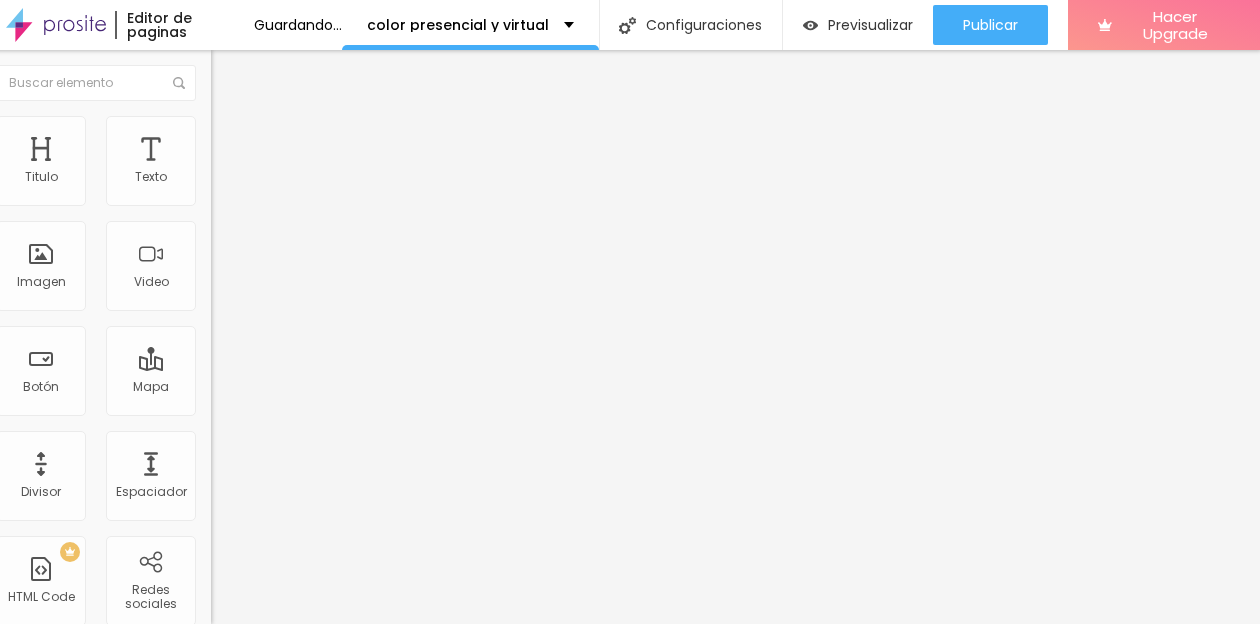 type on "28" 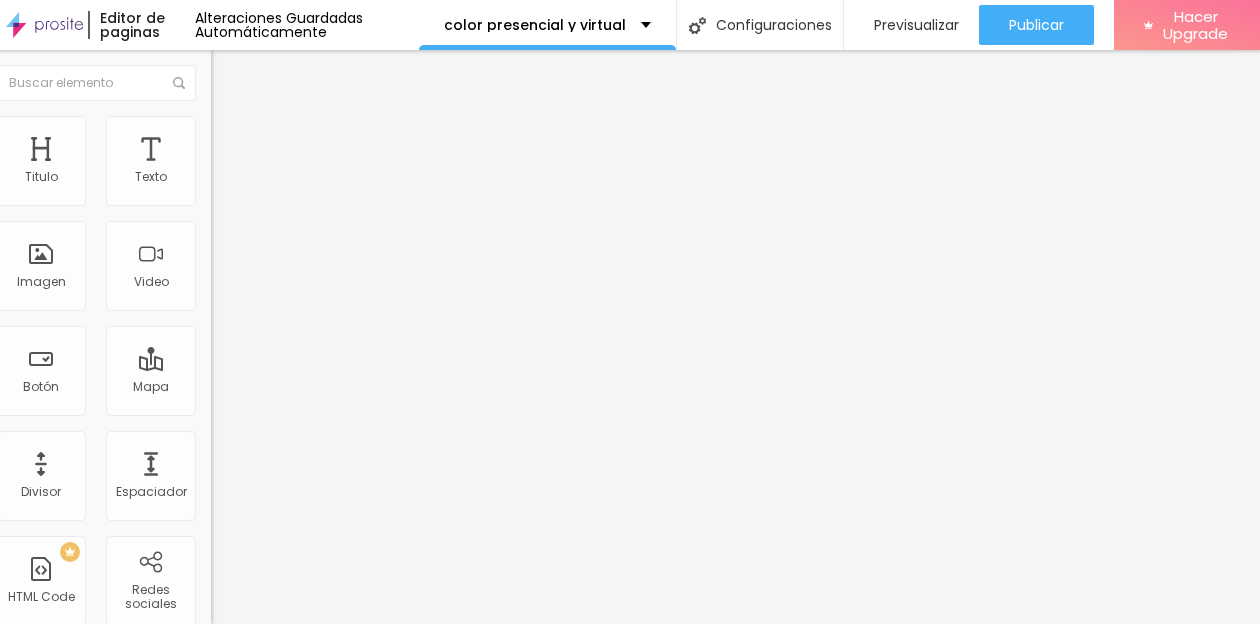 drag, startPoint x: 35, startPoint y: 419, endPoint x: 47, endPoint y: 419, distance: 12 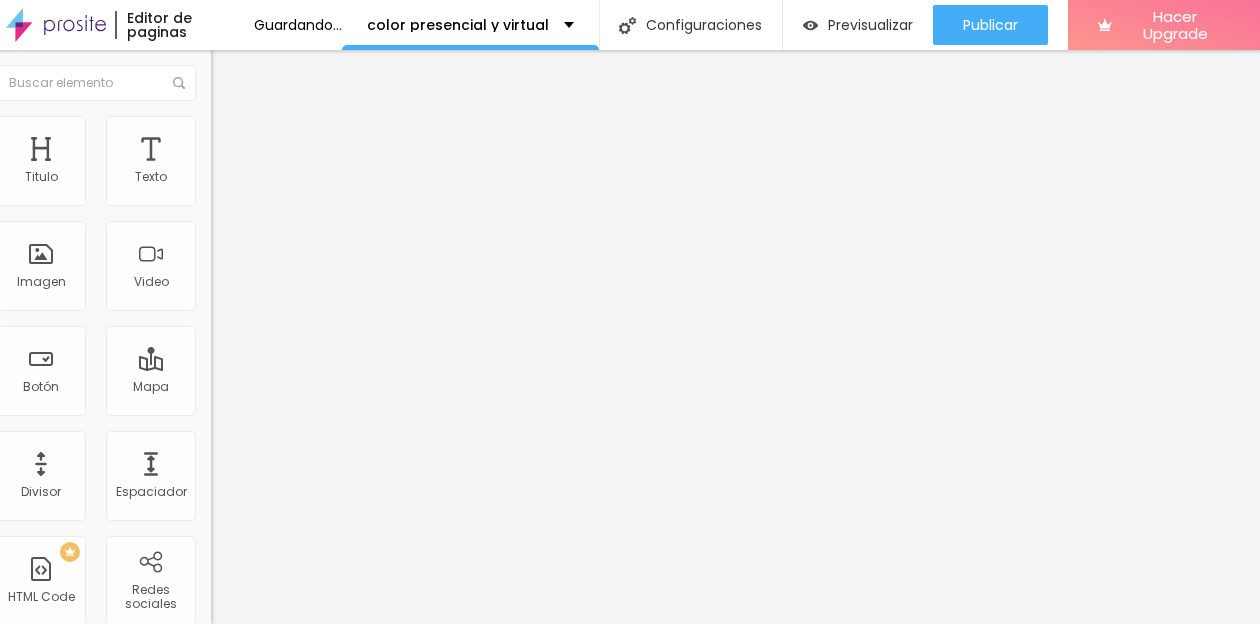 type on "25" 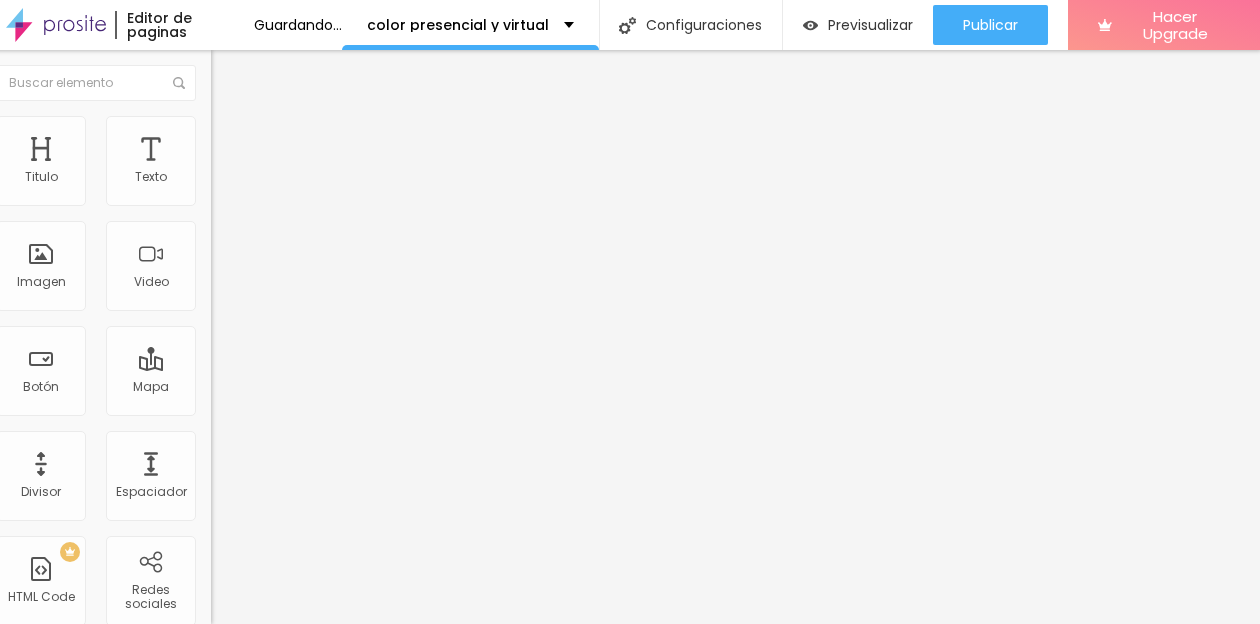 type on "24" 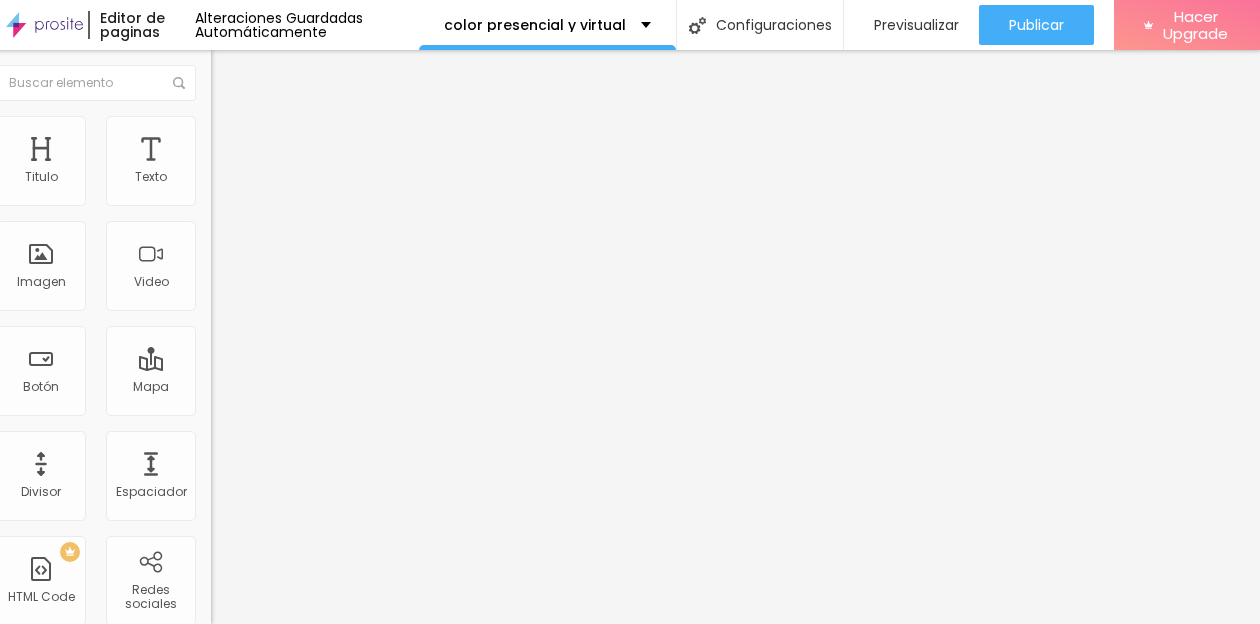 type on "23" 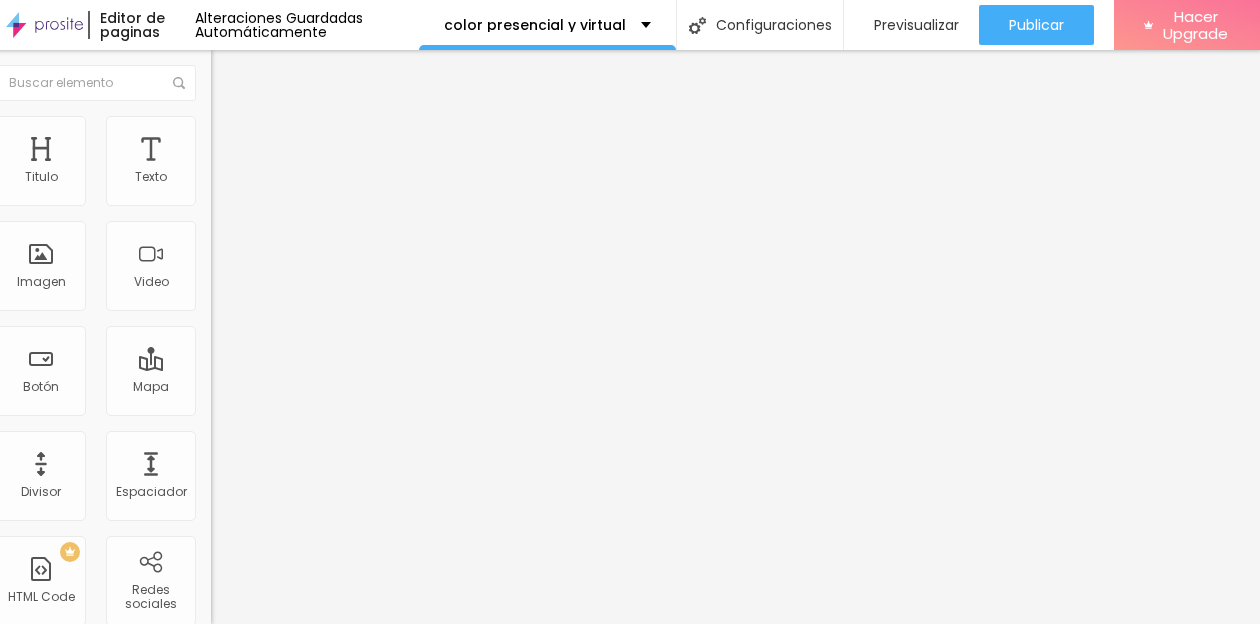 type on "23" 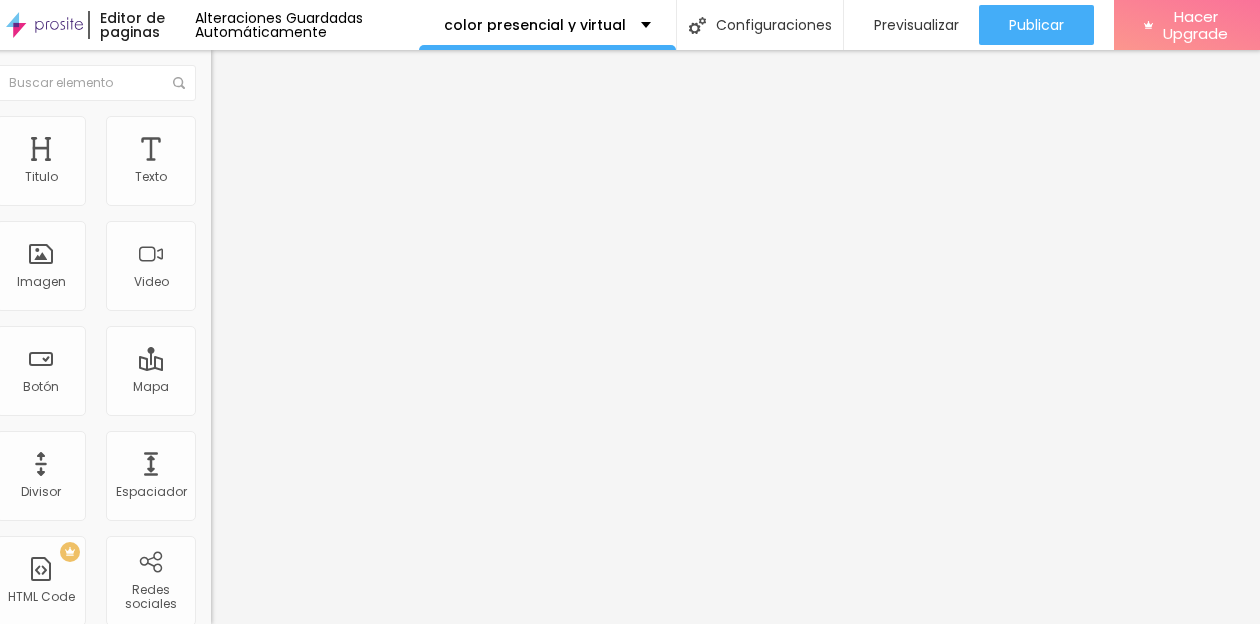 type on "7" 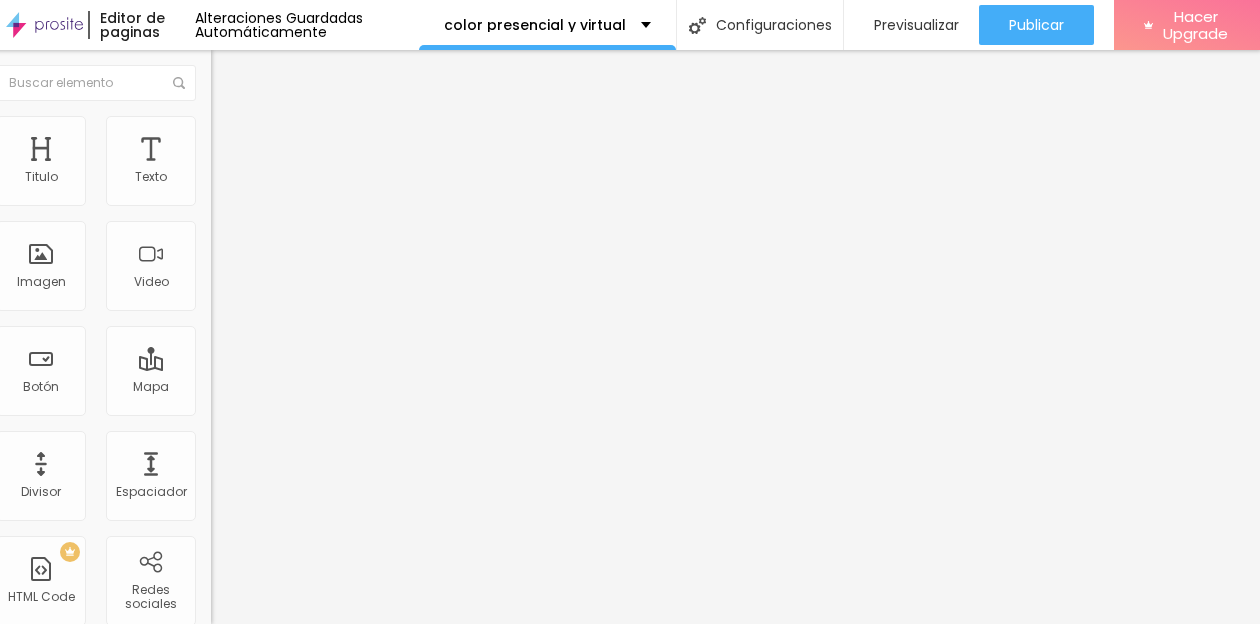 type on "0" 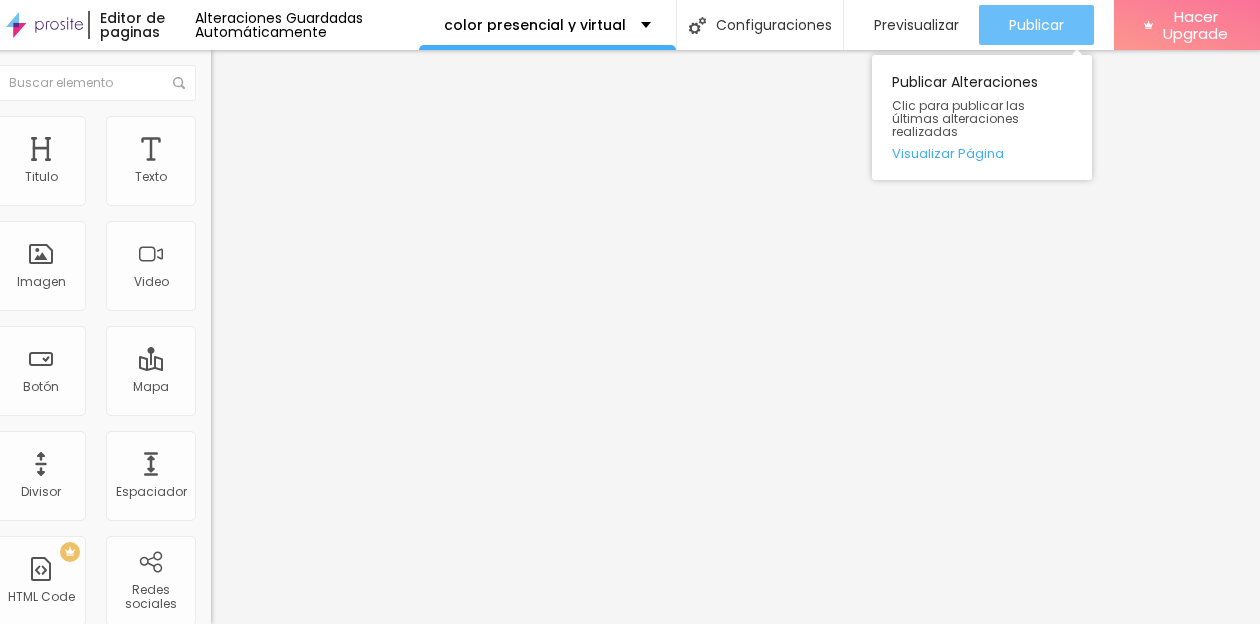 click on "Publicar" at bounding box center (1036, 25) 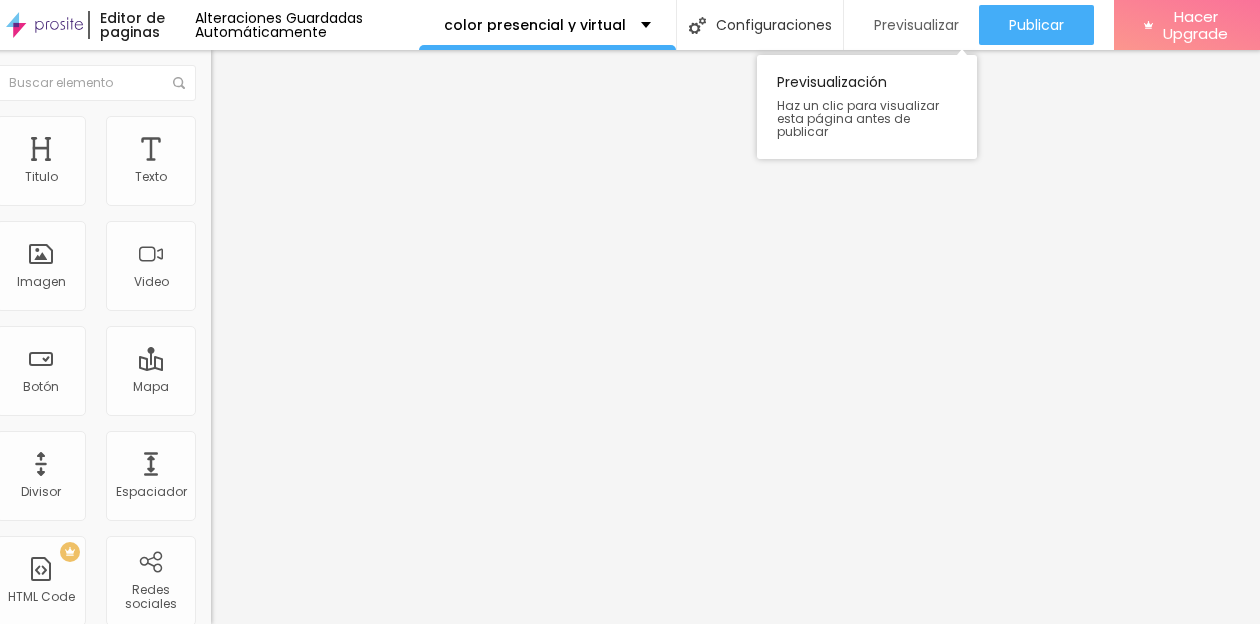click on "Previsualizar" at bounding box center [916, 25] 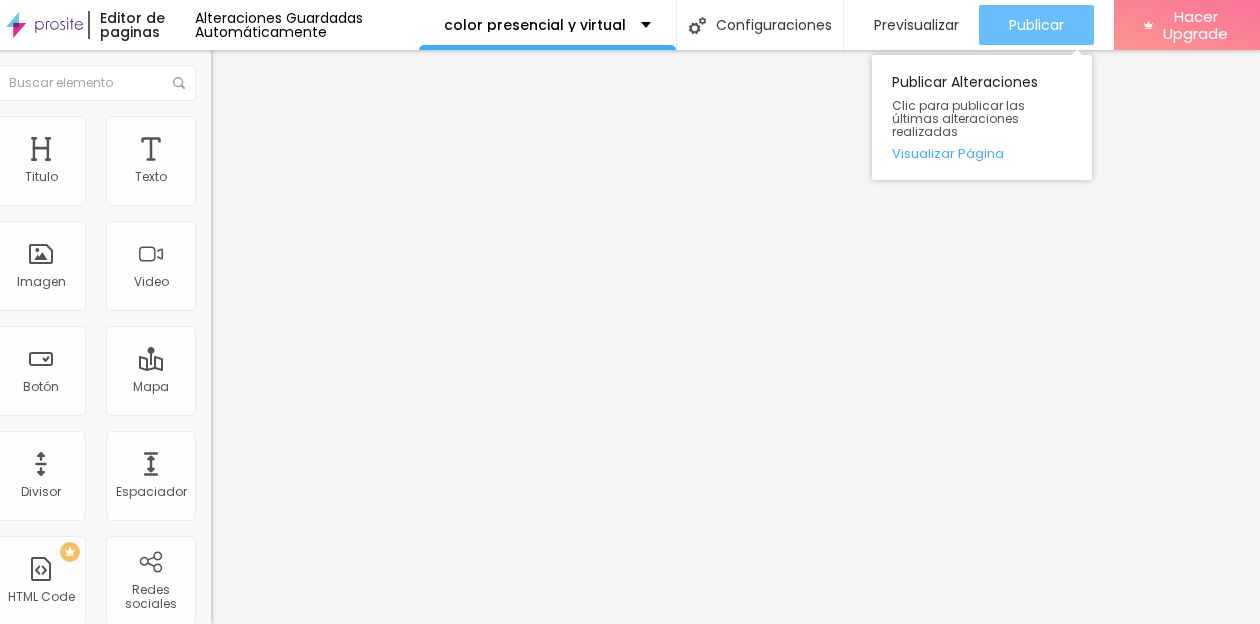 click on "Publicar" at bounding box center [1036, 25] 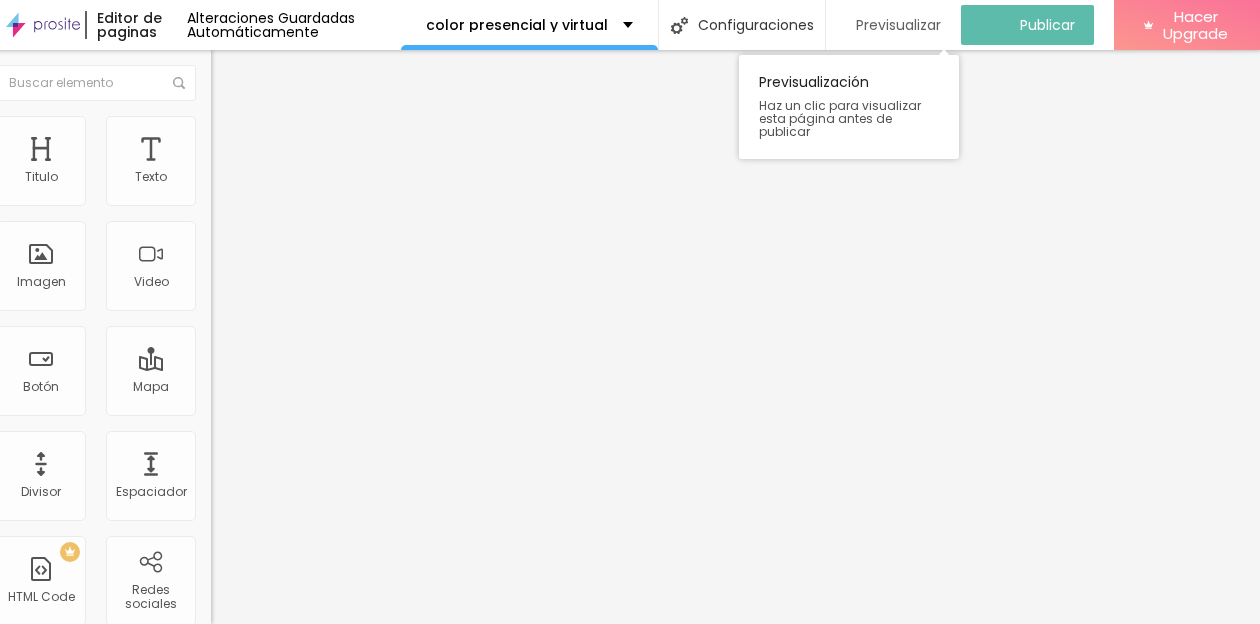 click on "Previsualizar" at bounding box center [898, 25] 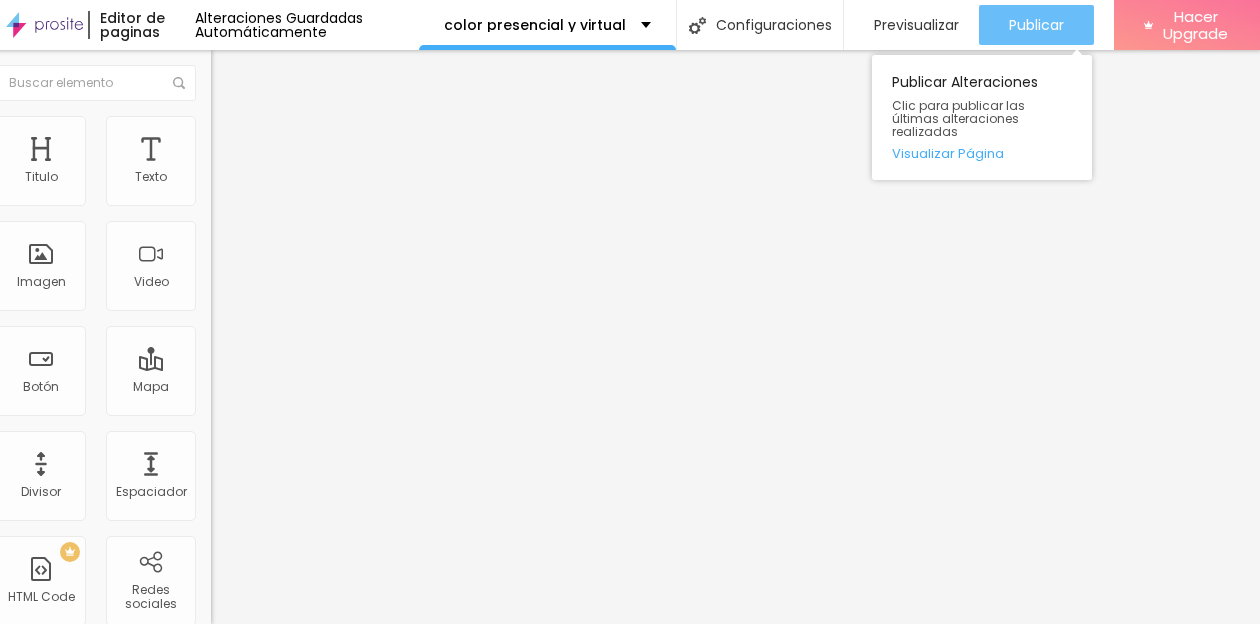 click on "Publicar" at bounding box center (1036, 25) 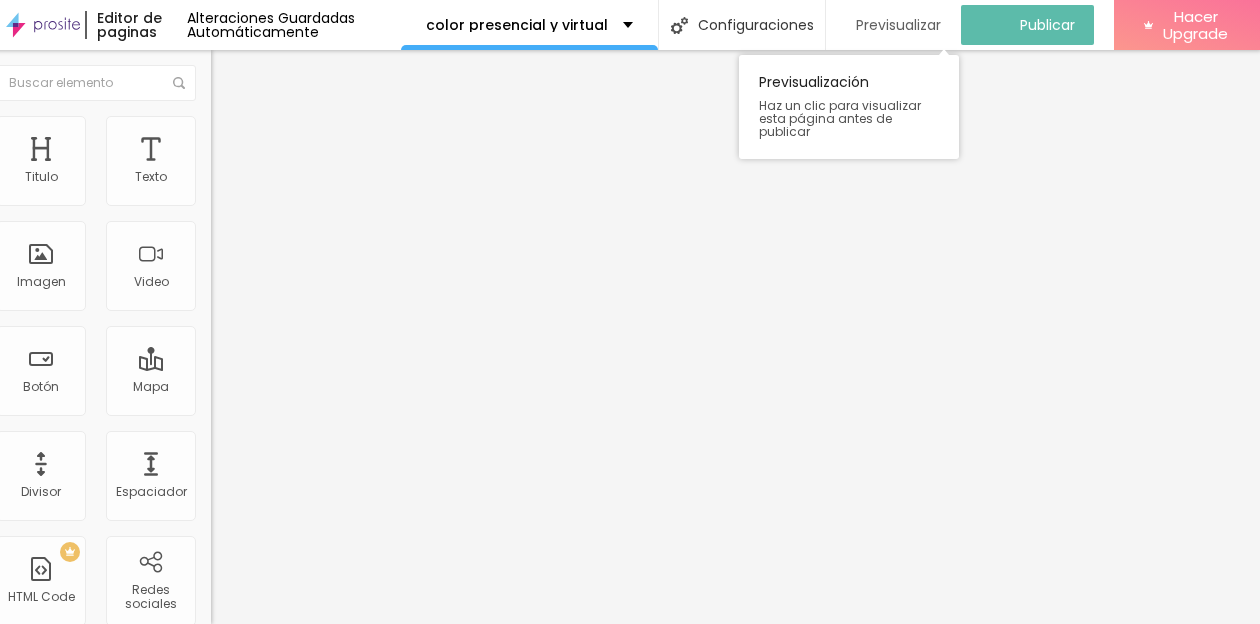 click on "Previsualizar" at bounding box center [898, 25] 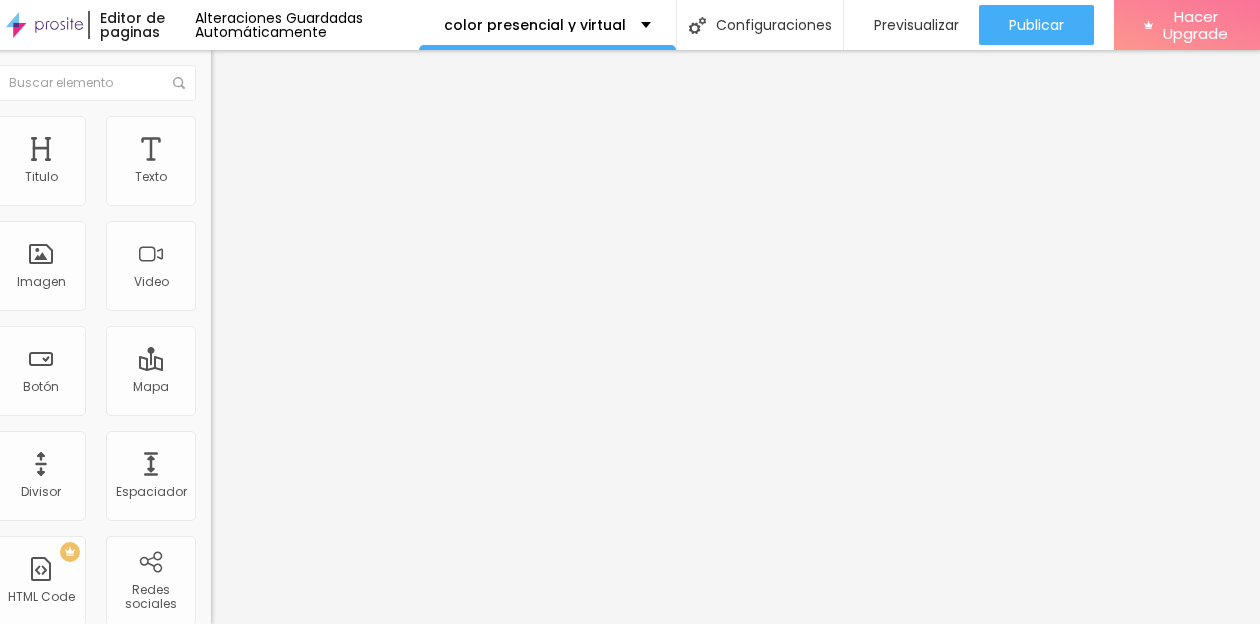 scroll, scrollTop: 15, scrollLeft: 19, axis: both 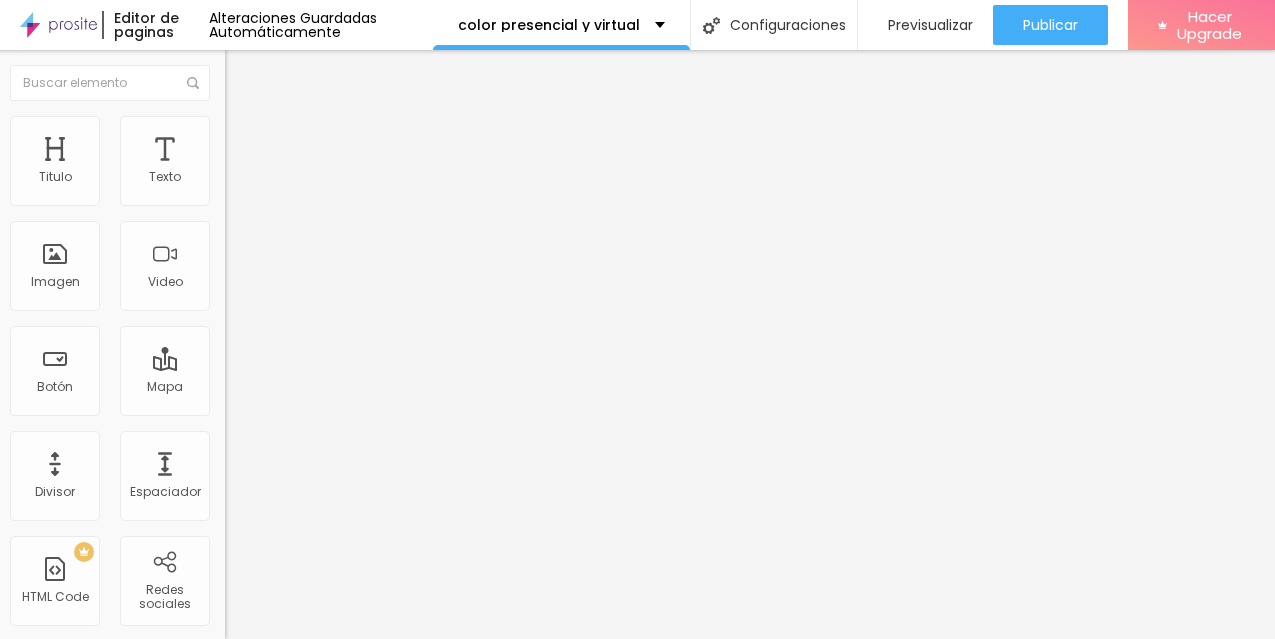 click at bounding box center [632, 3634] 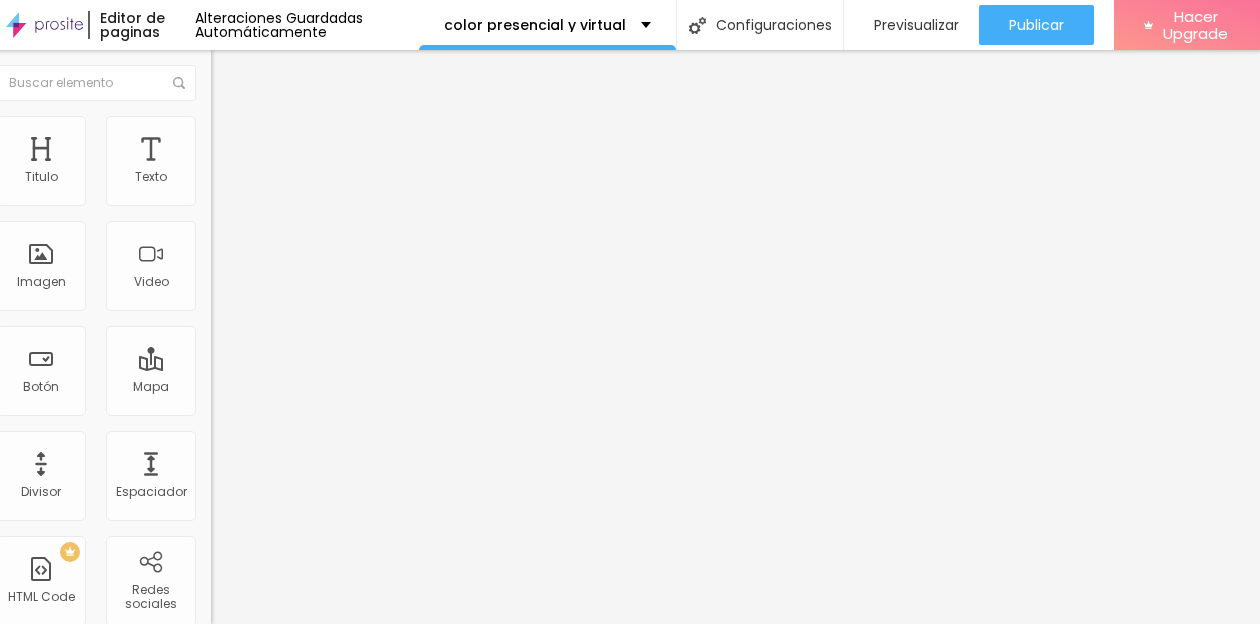 click on "Cambiar image" at bounding box center (267, 163) 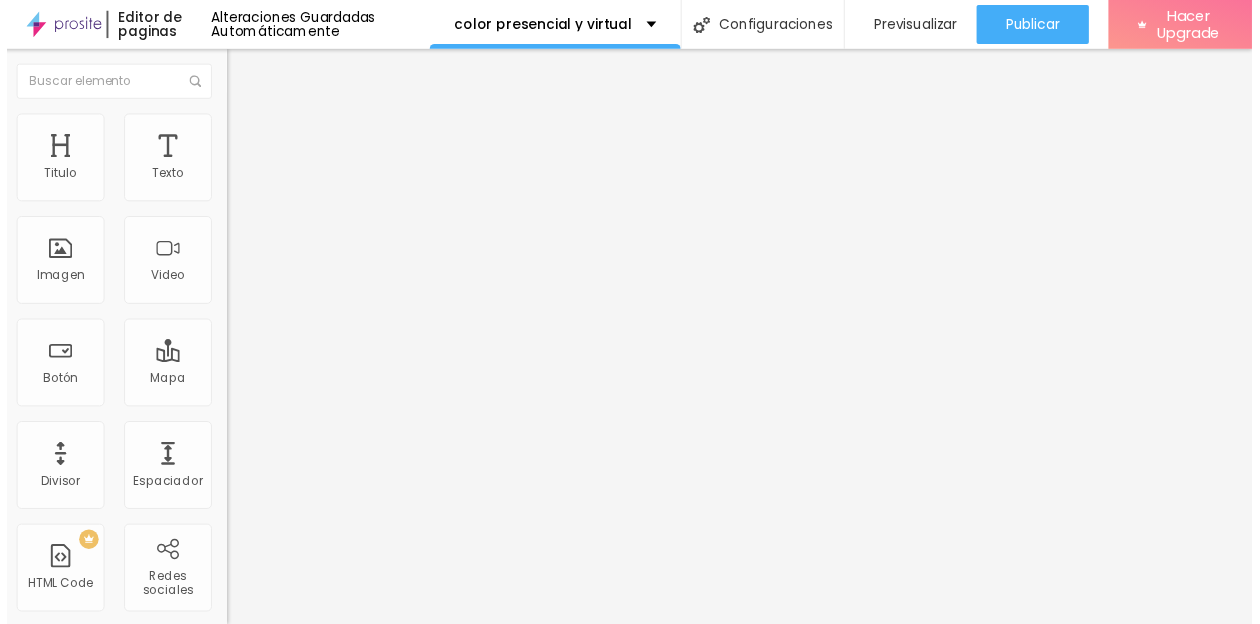 scroll, scrollTop: 2861, scrollLeft: 0, axis: vertical 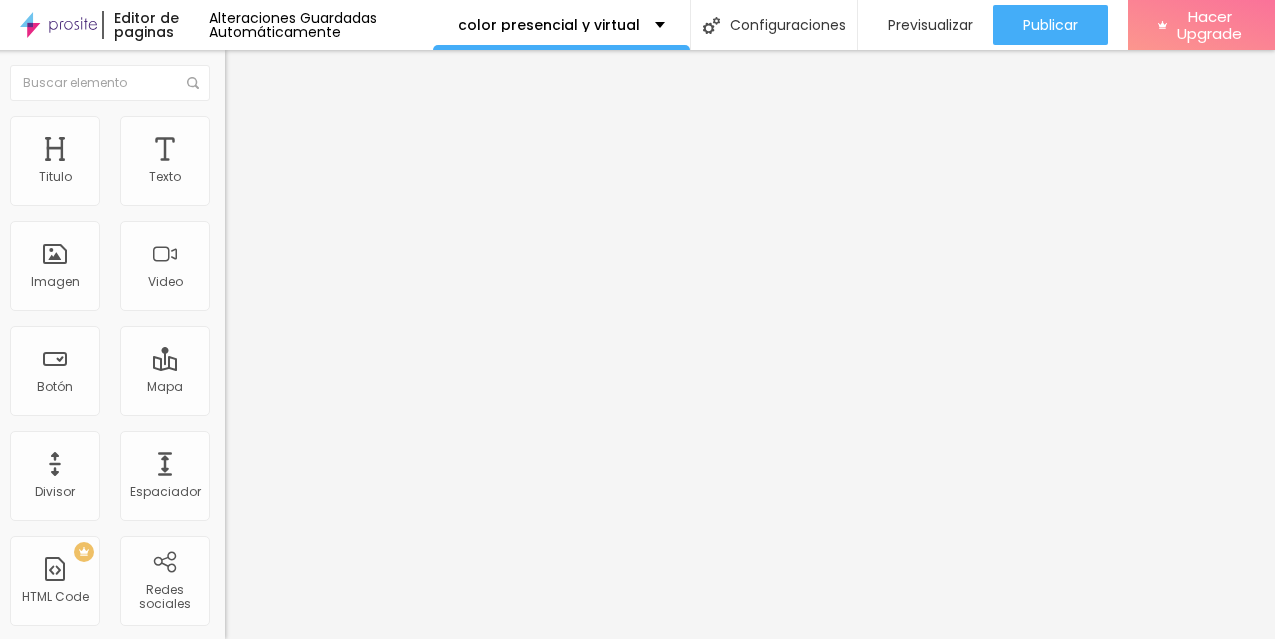 click at bounding box center [632, 1786] 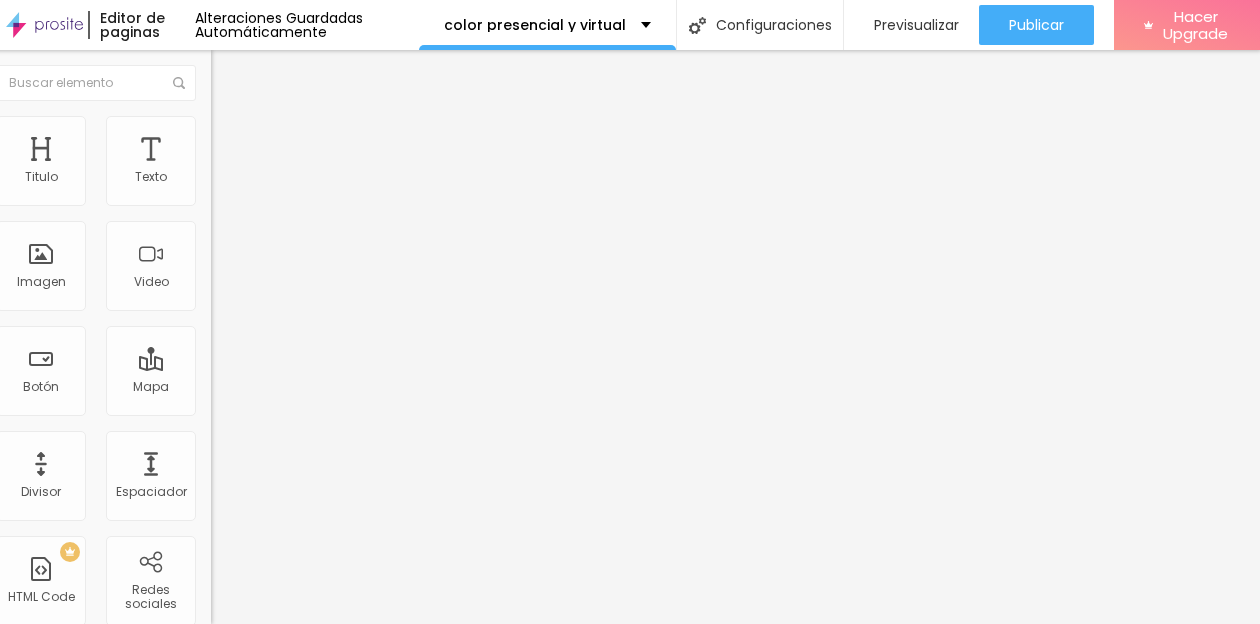 click on "Estilo" at bounding box center [326, 126] 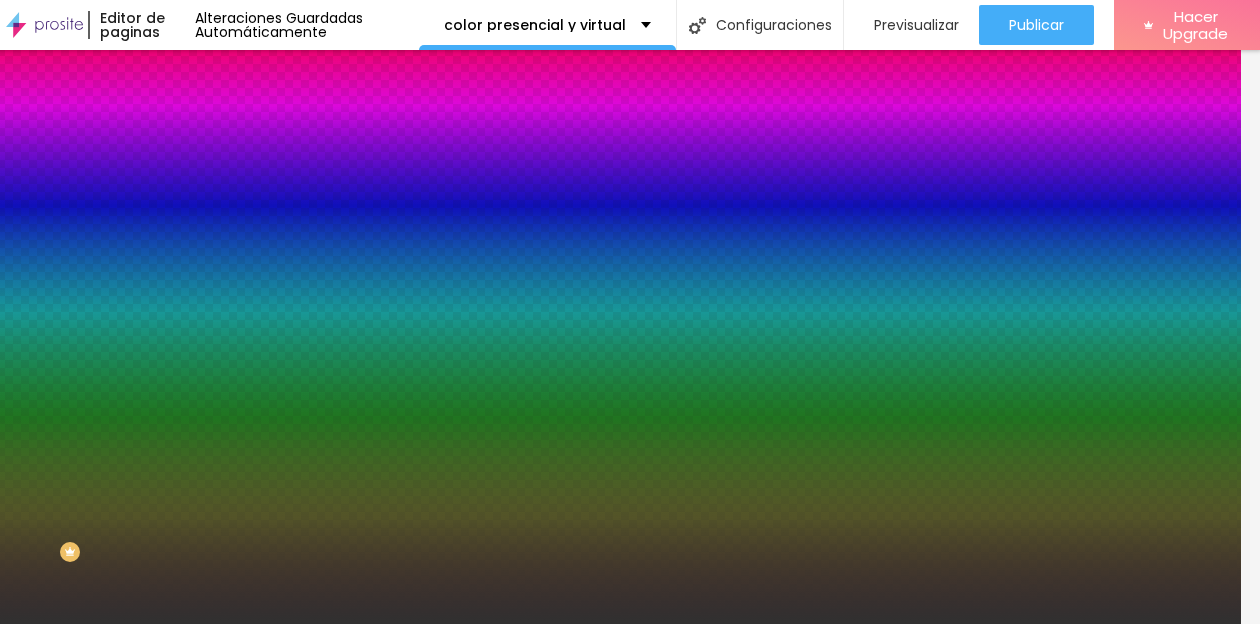 click at bounding box center [326, 191] 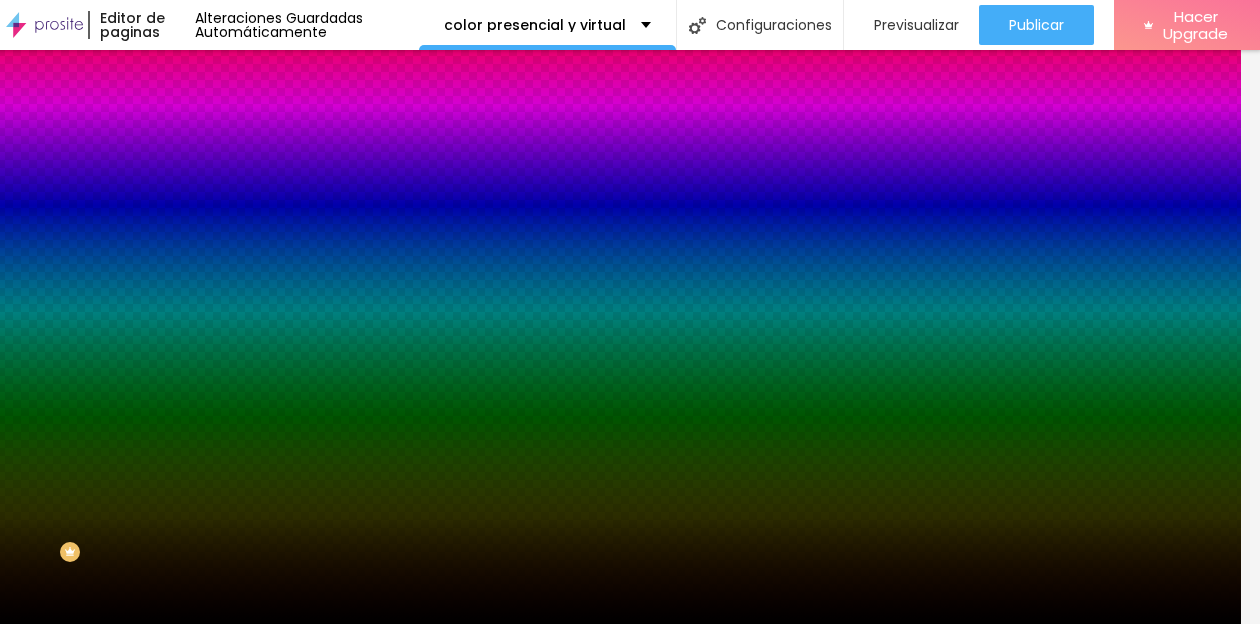 type on "#000000" 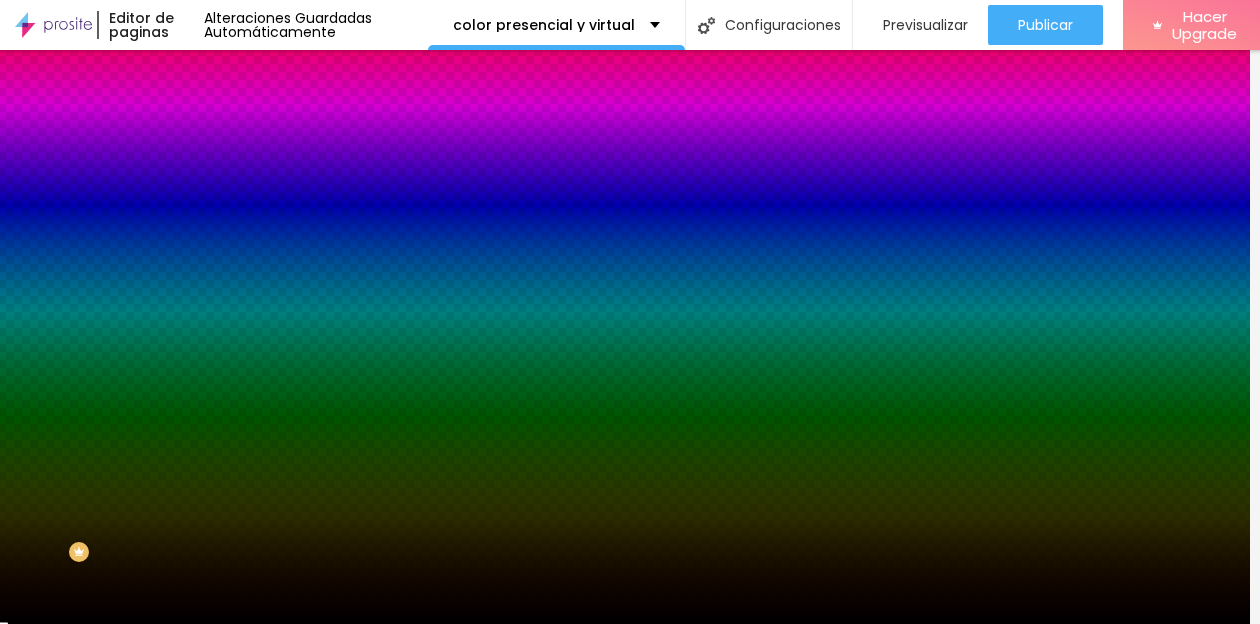 scroll, scrollTop: 0, scrollLeft: 0, axis: both 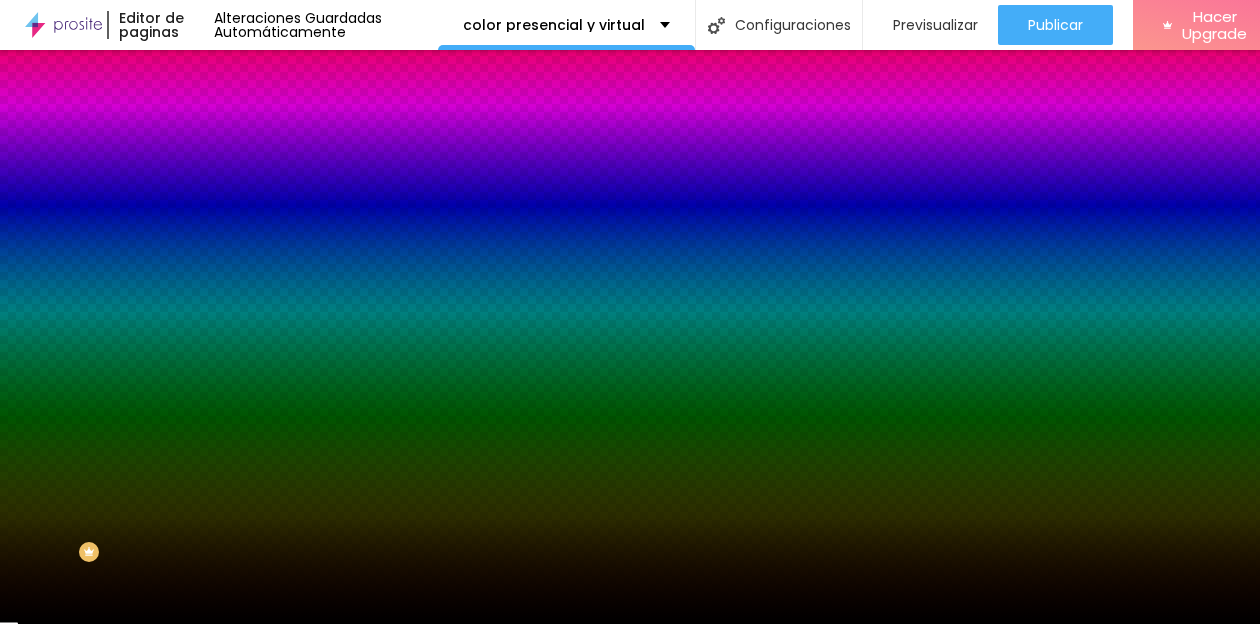 drag, startPoint x: 65, startPoint y: 302, endPoint x: -3, endPoint y: 397, distance: 116.82893 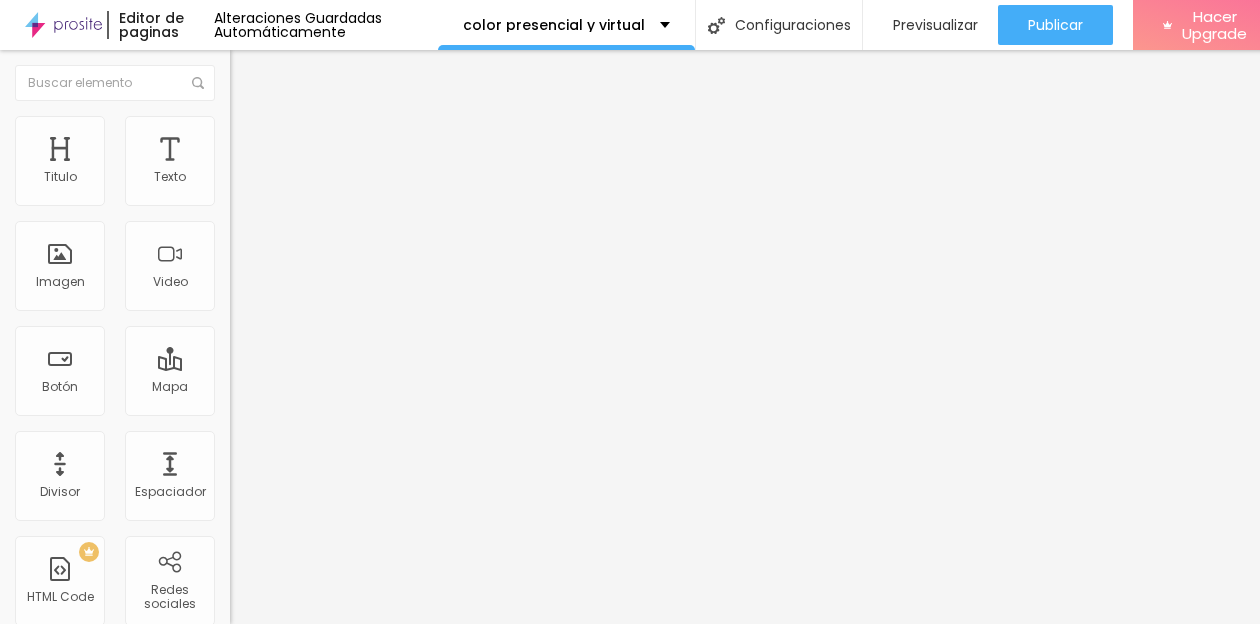 scroll, scrollTop: 15, scrollLeft: 0, axis: vertical 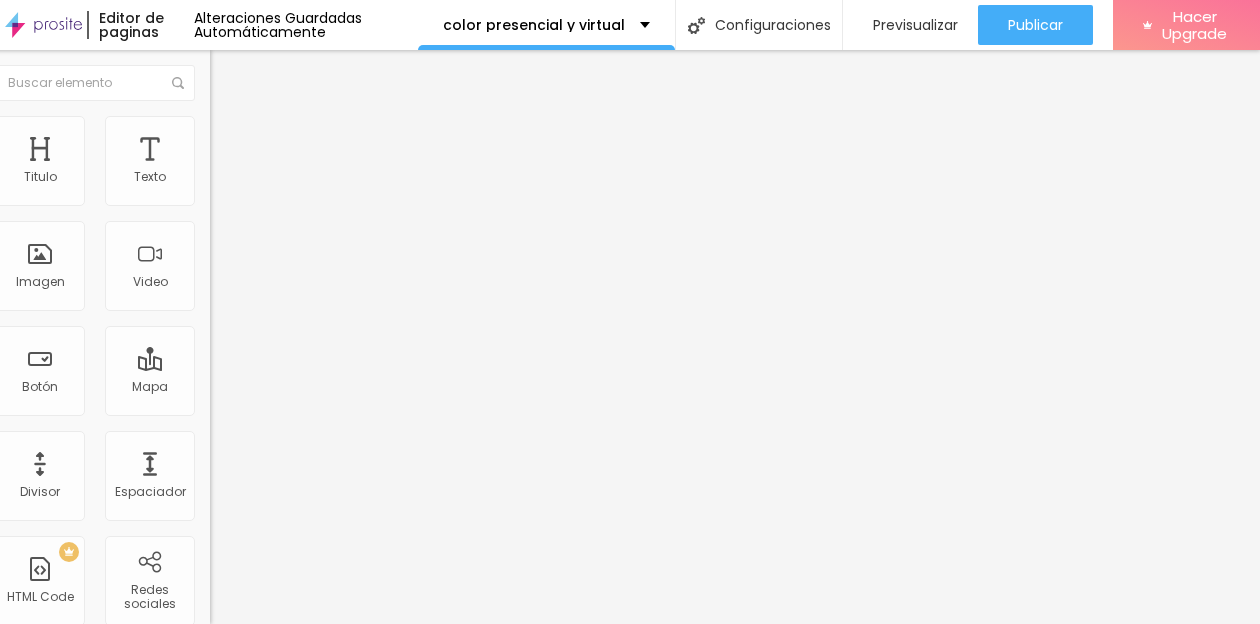 click on "Avanzado" at bounding box center [260, 149] 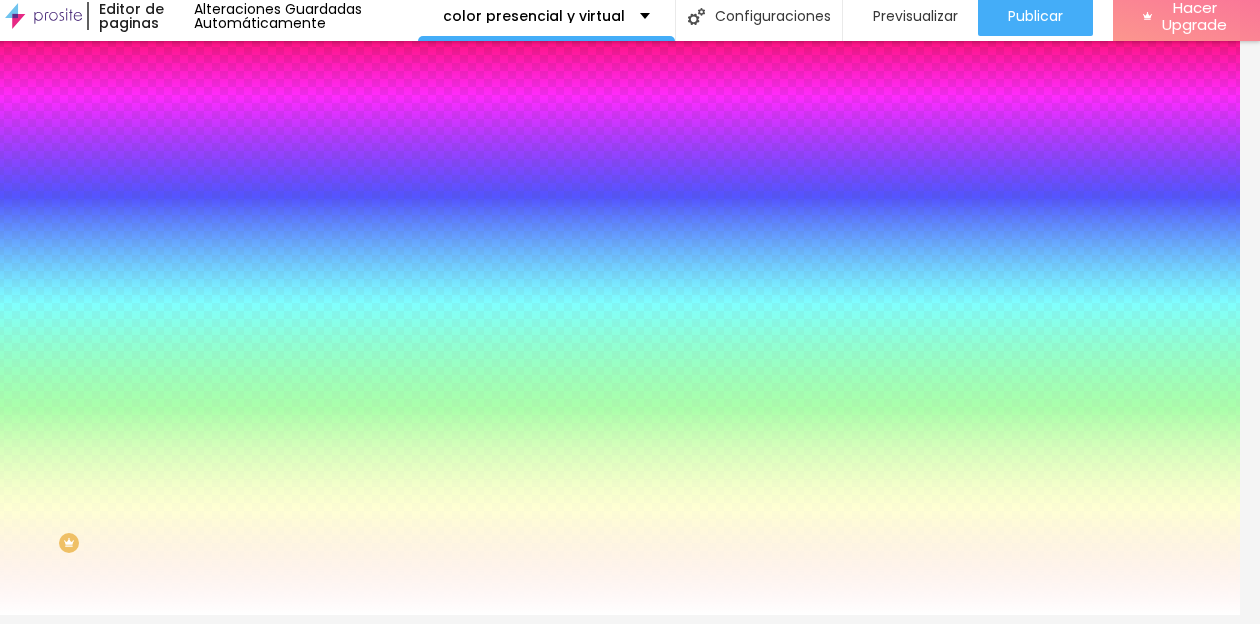 click at bounding box center (325, 182) 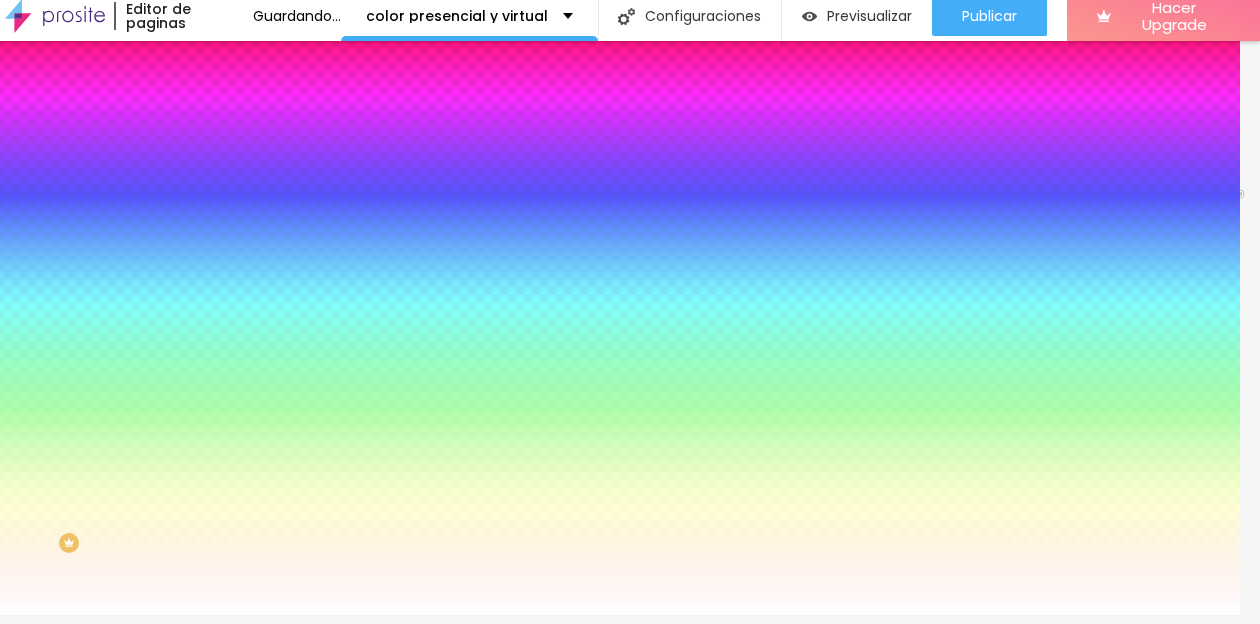 drag, startPoint x: 95, startPoint y: 228, endPoint x: 117, endPoint y: 260, distance: 38.832977 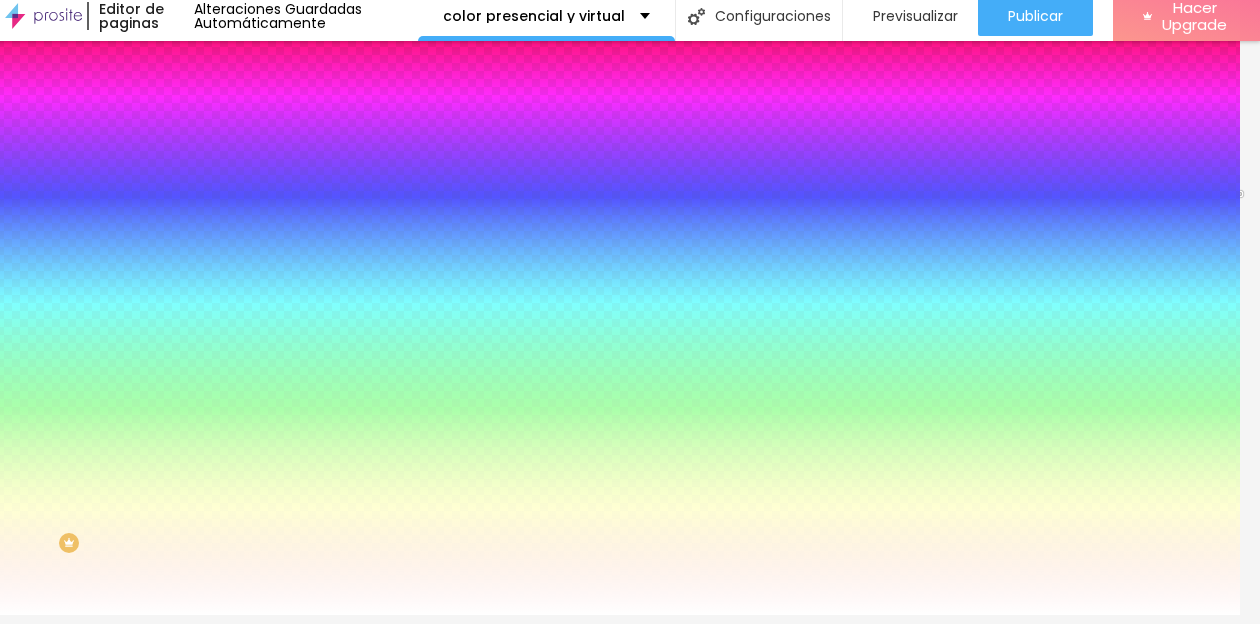 click at bounding box center [-18, 328] 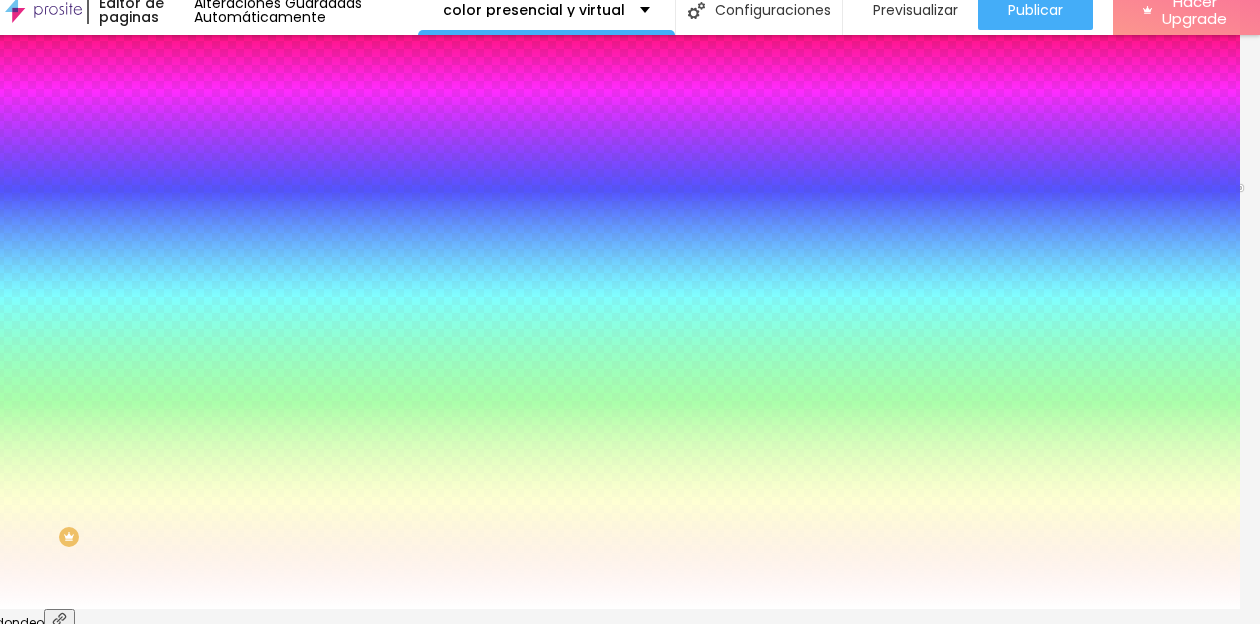 type on "30" 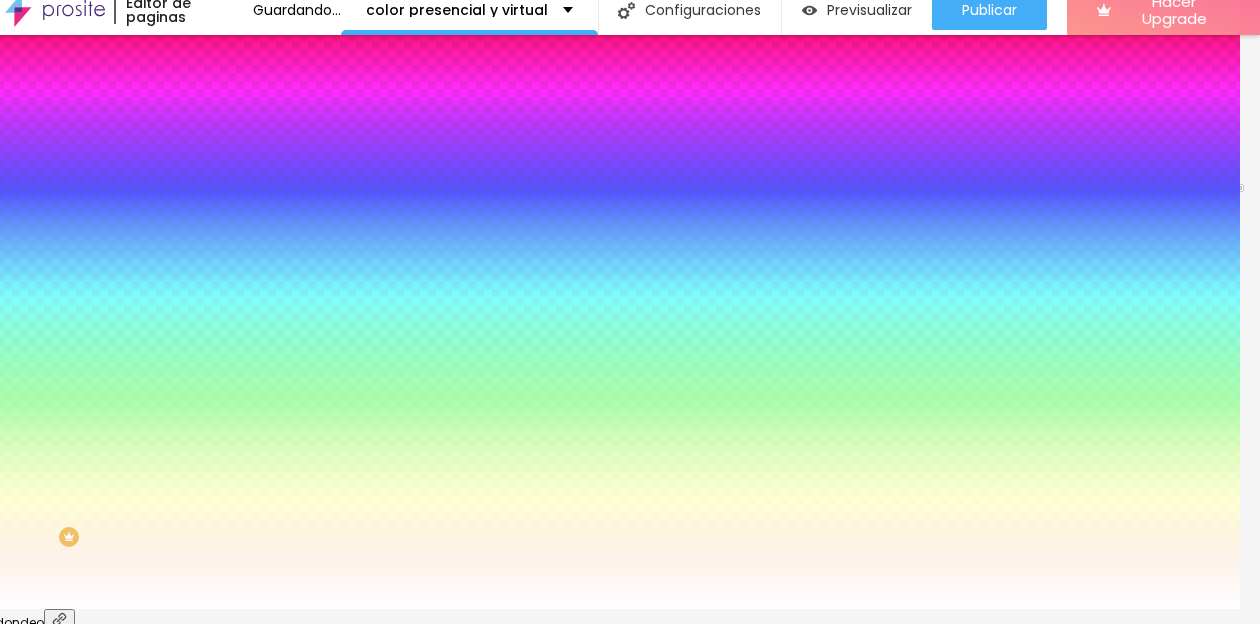 type on "1" 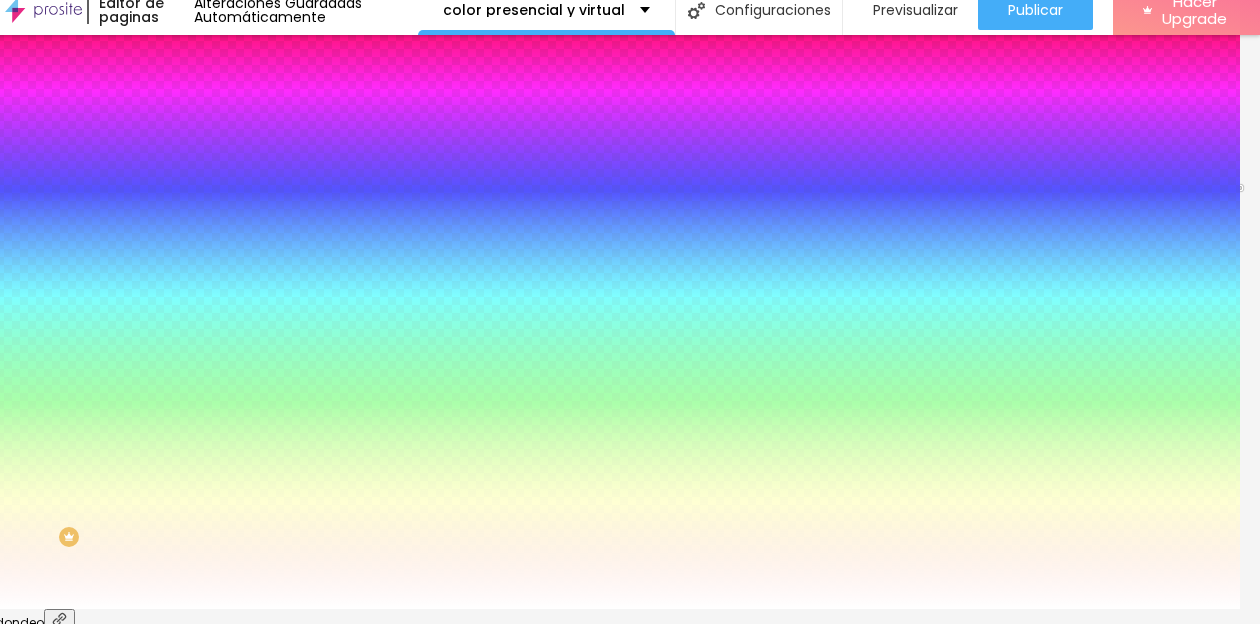 type on "0" 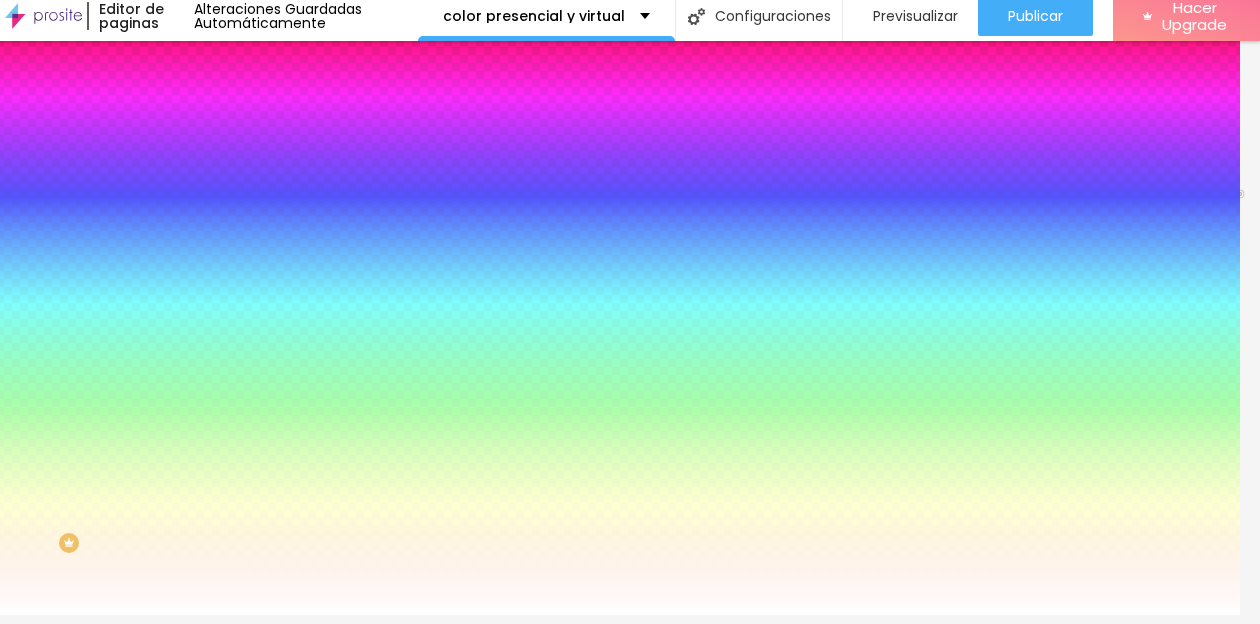 click at bounding box center [224, 370] 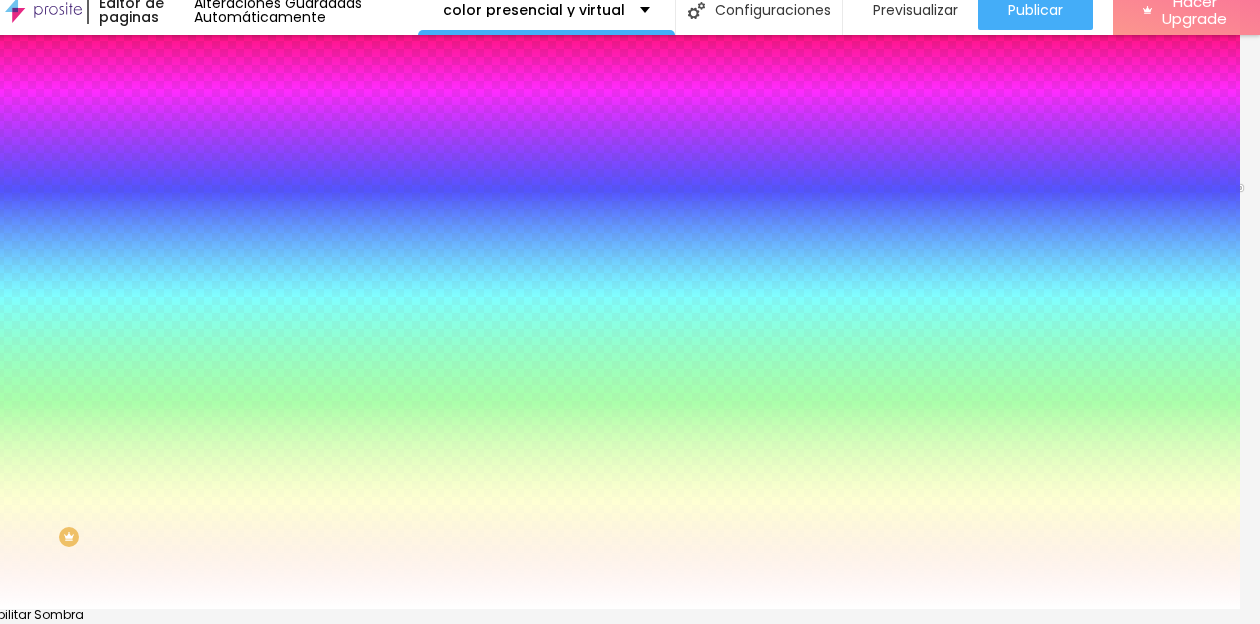 click at bounding box center (610, 621) 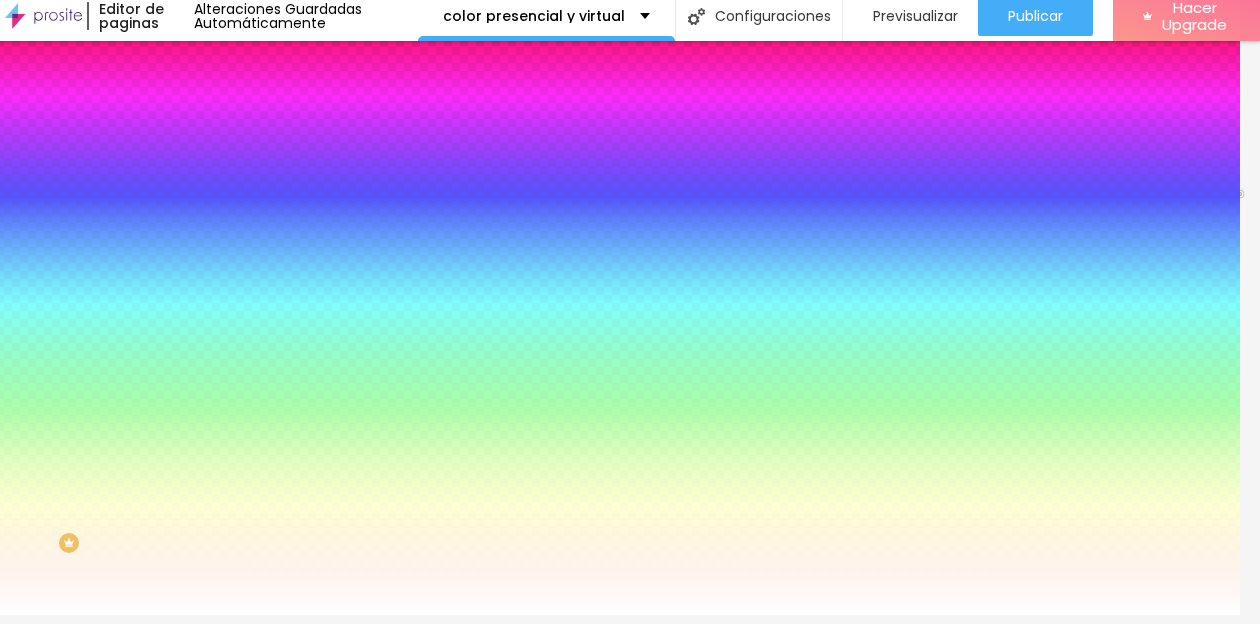click at bounding box center [219, 96] 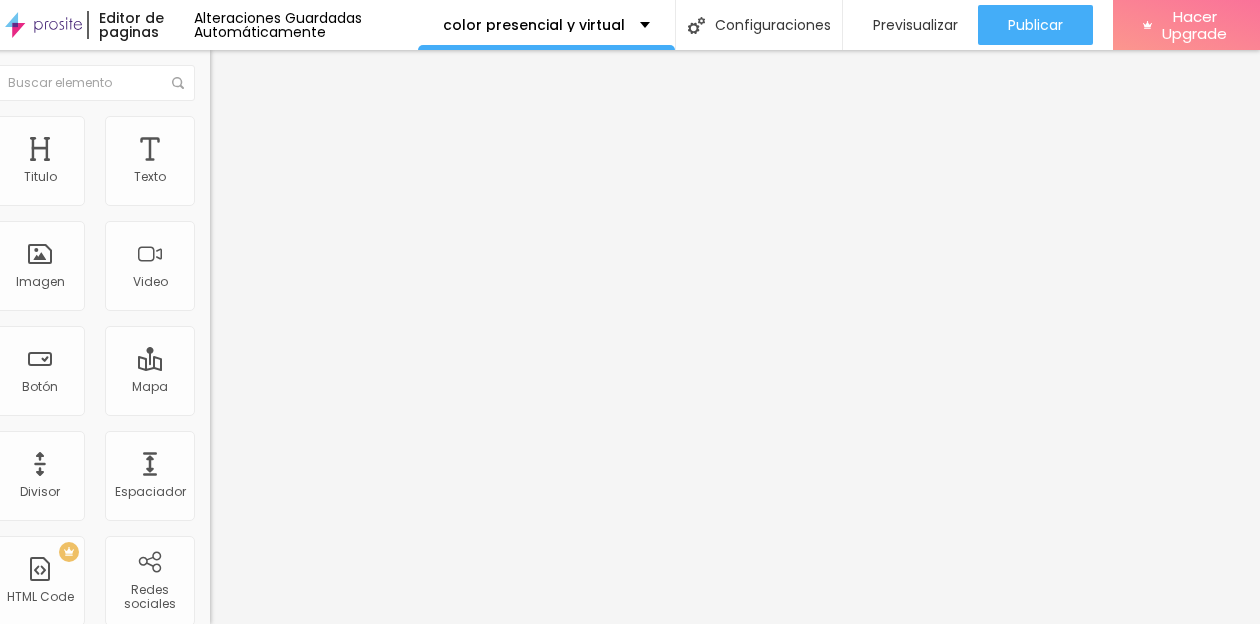 scroll, scrollTop: 15, scrollLeft: 0, axis: vertical 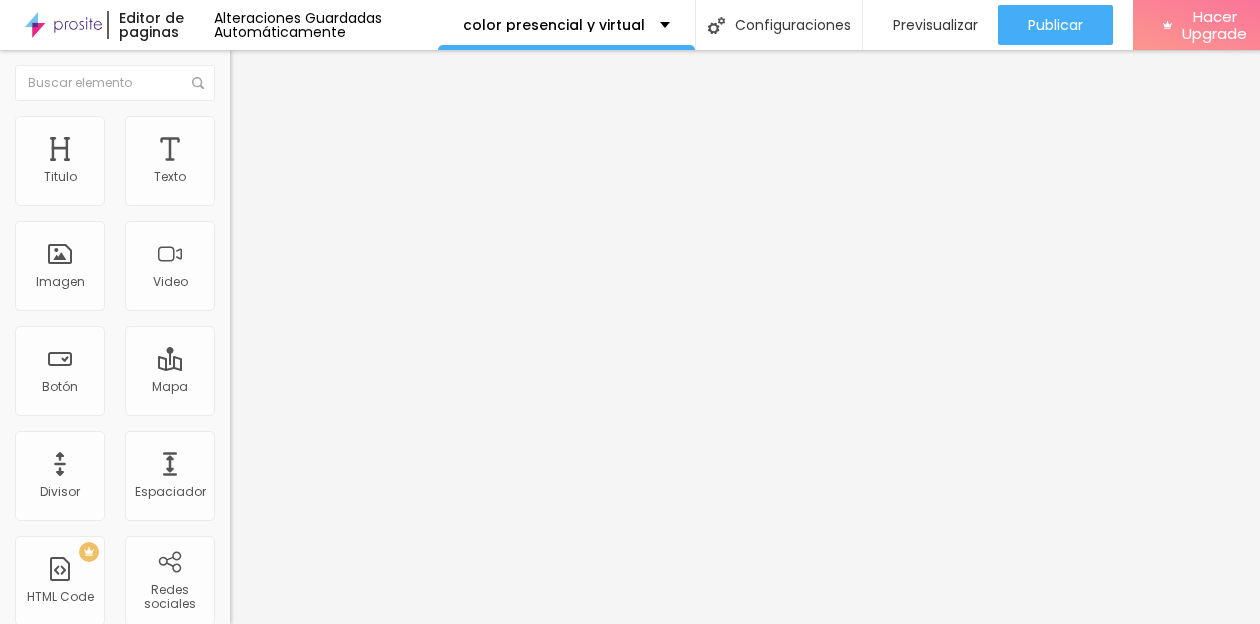 drag, startPoint x: 95, startPoint y: 212, endPoint x: -5, endPoint y: 200, distance: 100.71743 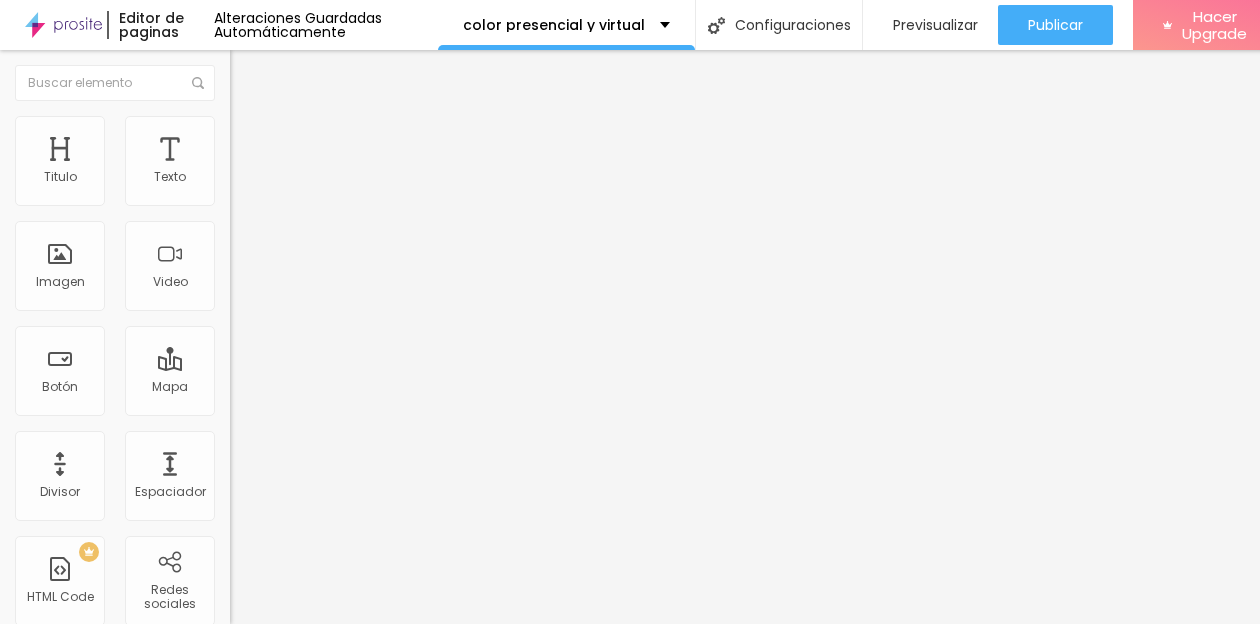 type on "I" 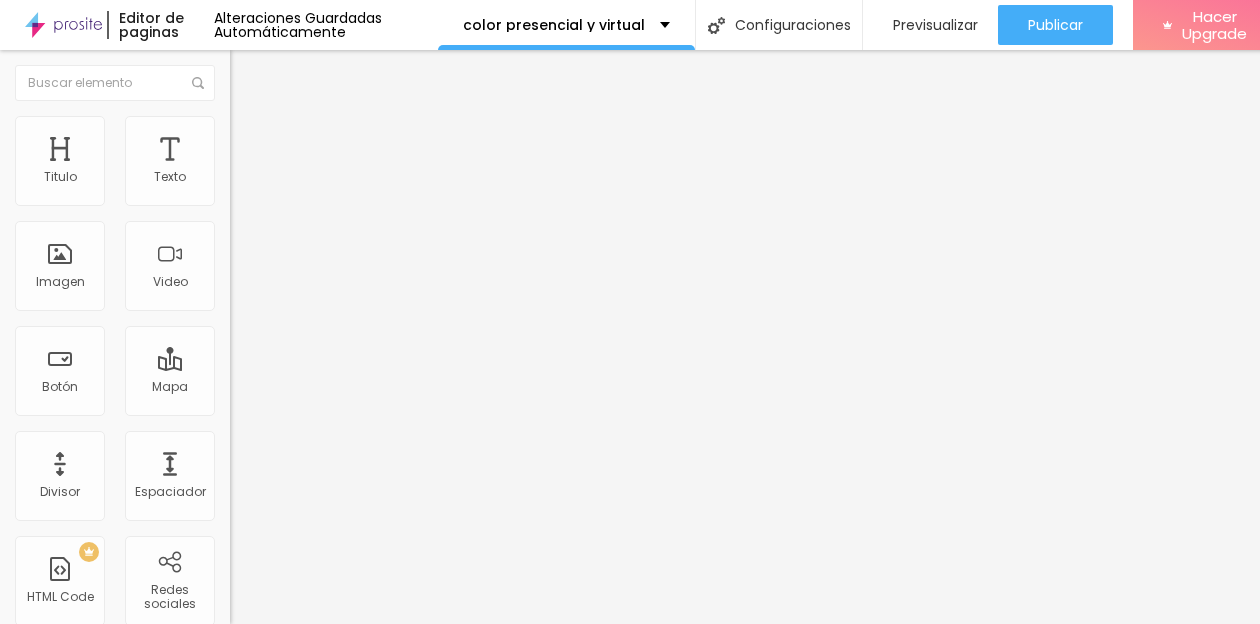 drag, startPoint x: 155, startPoint y: 211, endPoint x: -5, endPoint y: 211, distance: 160 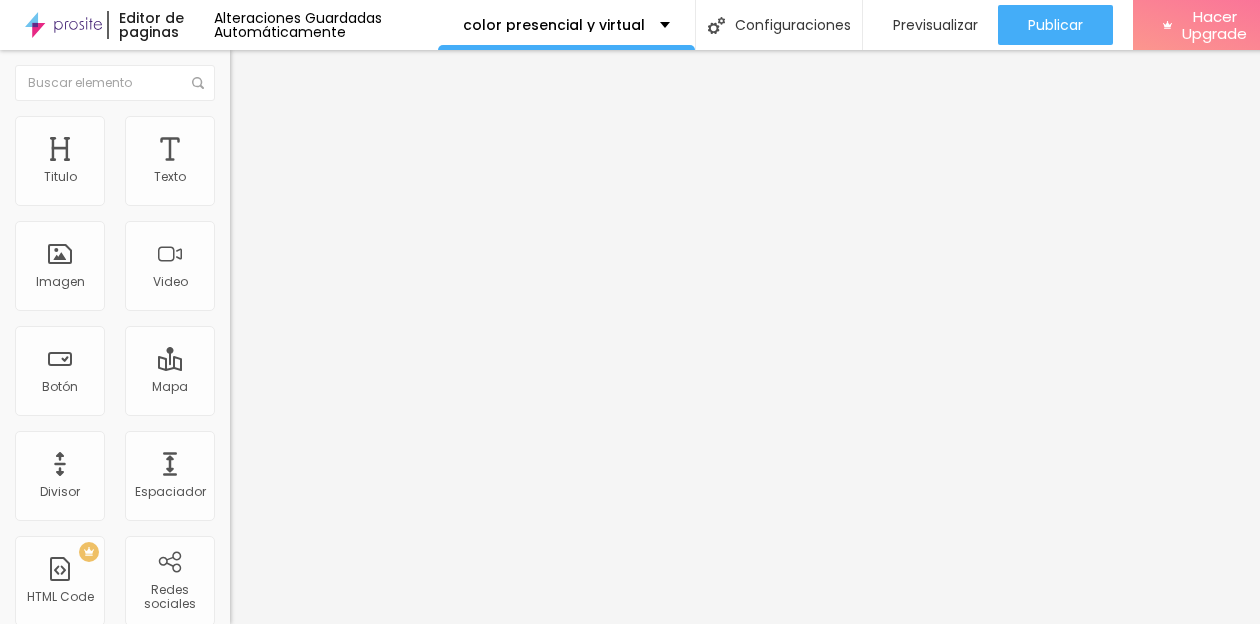 click on "Editor de paginas Alteraciones Guardadas Automáticamente color presencial y virtual Configuraciones  Configuraciones de la página Clic para editar las configuraciones desta página como: informaciones para compartir, SEO, URL y layout. Previsualizar Previsualización Haz un clic para visualizar esta página antes de publicar Publicar Publicar Alteraciones Clic para publicar las últimas alteraciones realizadas Visualizar Página   Hacer Upgrade Titulo Texto Imagen Video Botón Mapa Divisor Espaciador   PREMIUM HTML Code Redes sociales Formulario Icono Preguntas frecuentes Timer Botón de pago Botón do WhatsApp Nuevo Google Reviews Otros CRM Facebook Comments Antes/Después Editar Botón Contenido Estilo Avanzado Texto ¡quiero más info! Alineación Tamaño Normal Pequeno Normal Grande Link URL https://audaz.alboompro.com/usos-estrategicos-del-color-presencial-caba Abrir en una nueva pestaña" at bounding box center (630, 312) 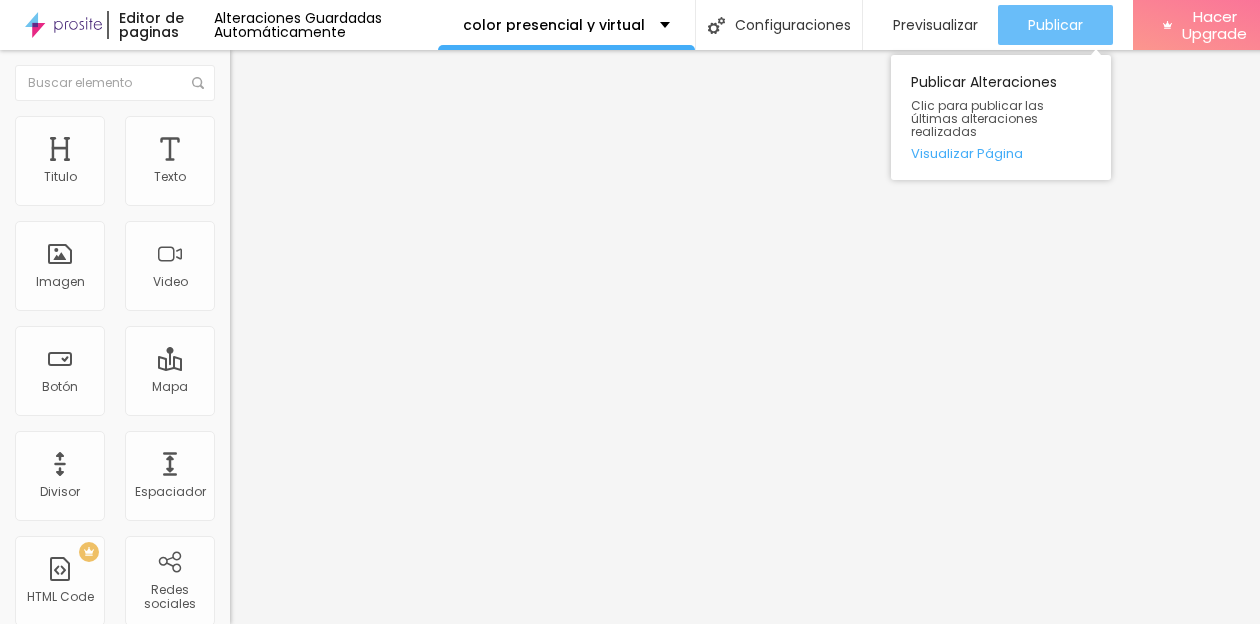 type on "https://www.pauzambelli.com.ar/ws-estrategia-del-color" 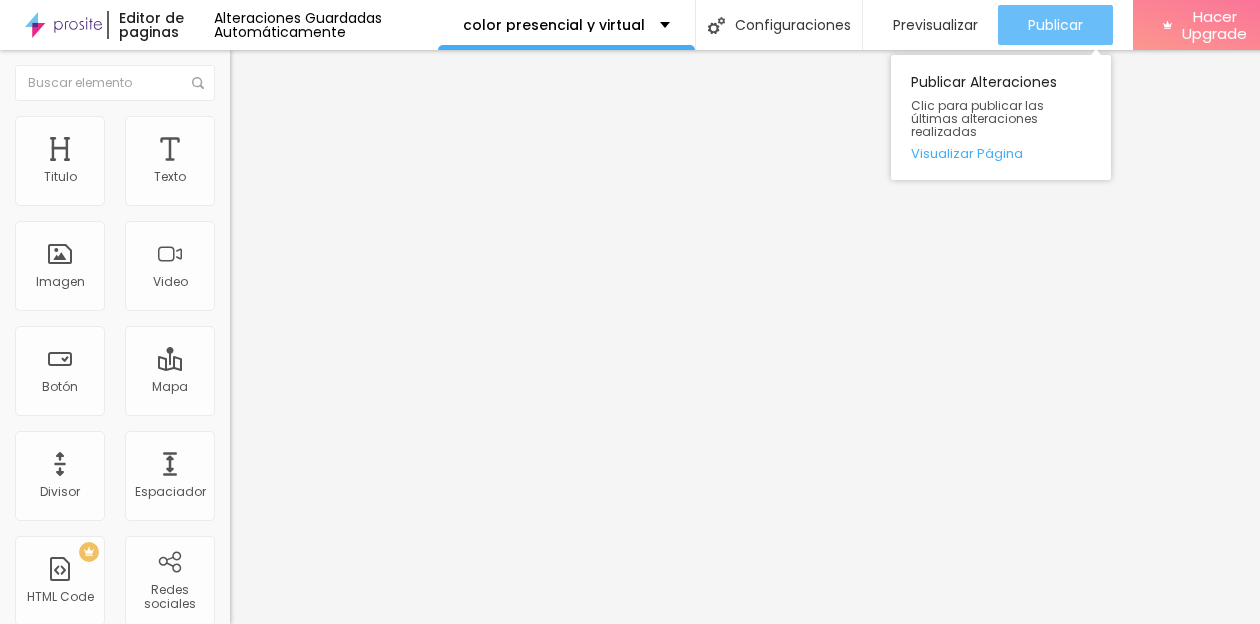 drag, startPoint x: 59, startPoint y: 403, endPoint x: 1060, endPoint y: 1, distance: 1078.7052 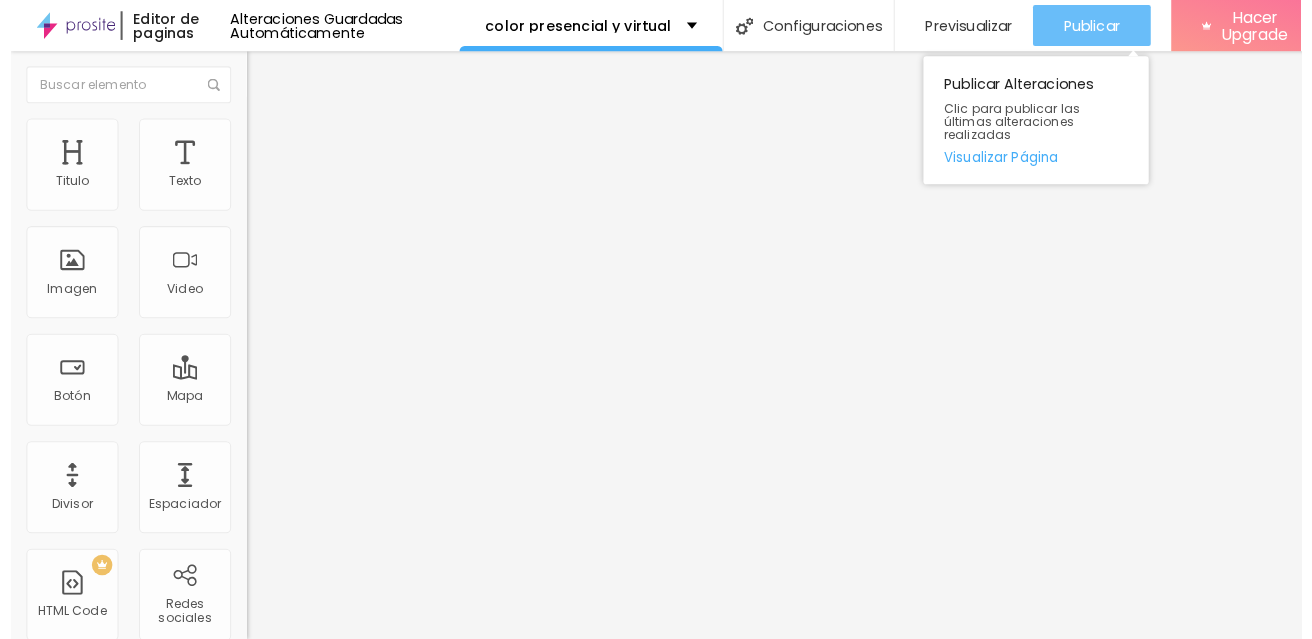 scroll, scrollTop: 0, scrollLeft: 0, axis: both 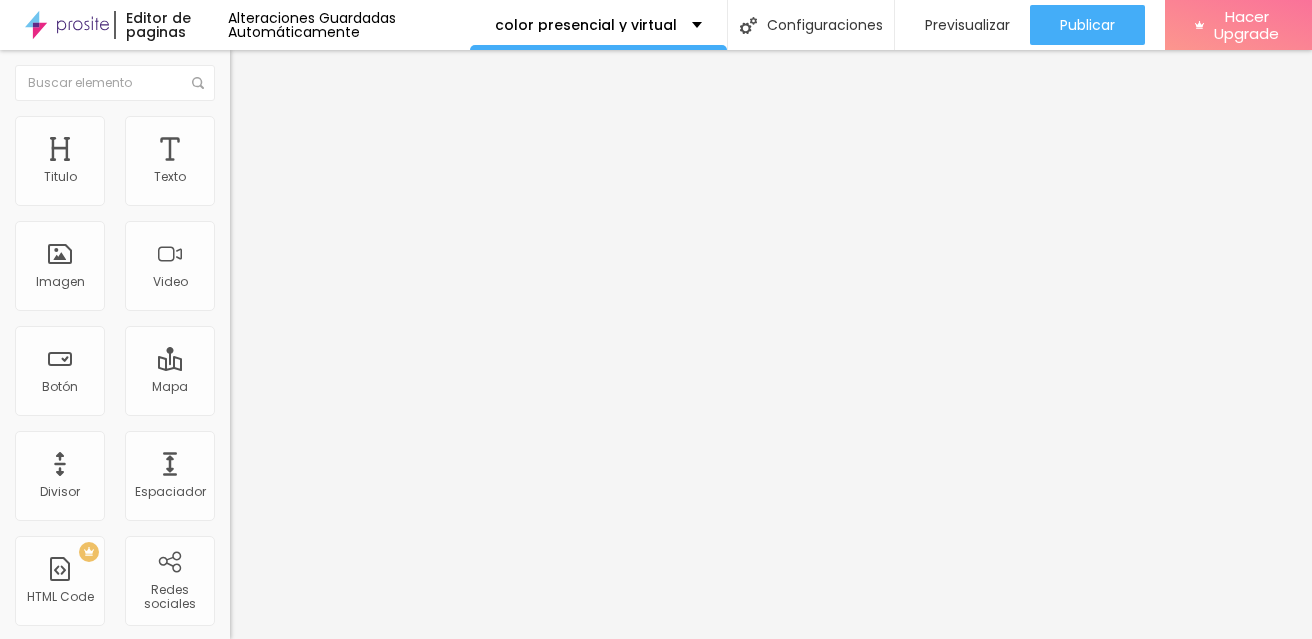 drag, startPoint x: 211, startPoint y: 413, endPoint x: -44, endPoint y: 404, distance: 255.15877 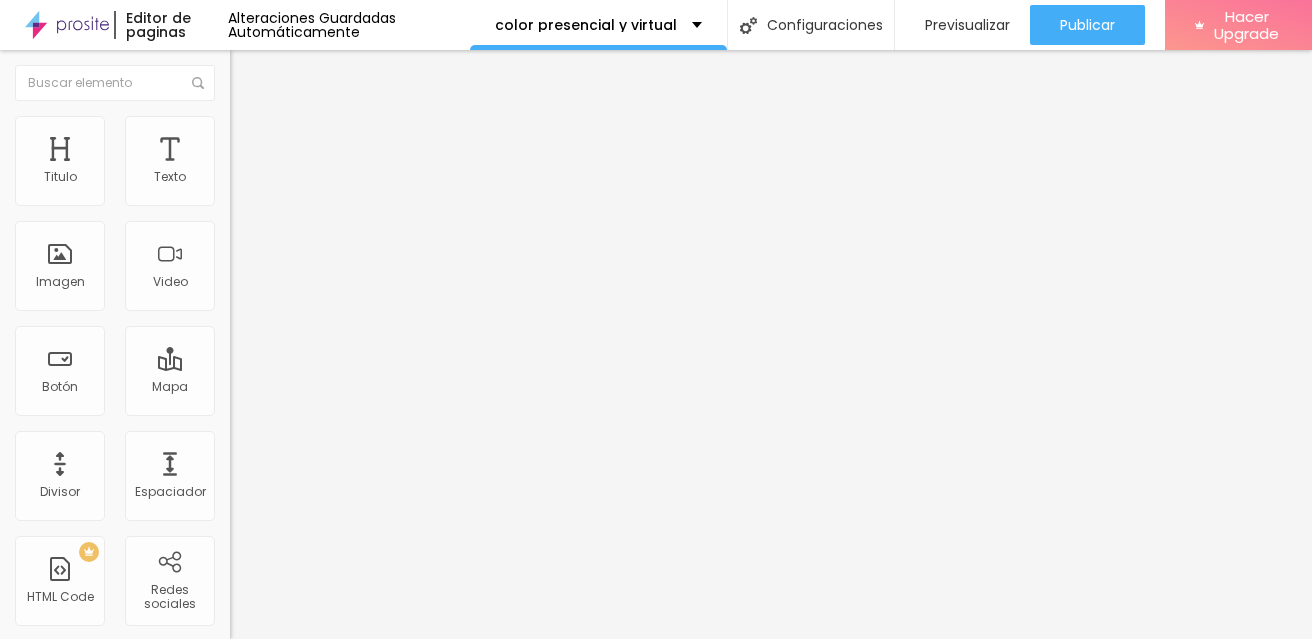 click at bounding box center (350, 402) 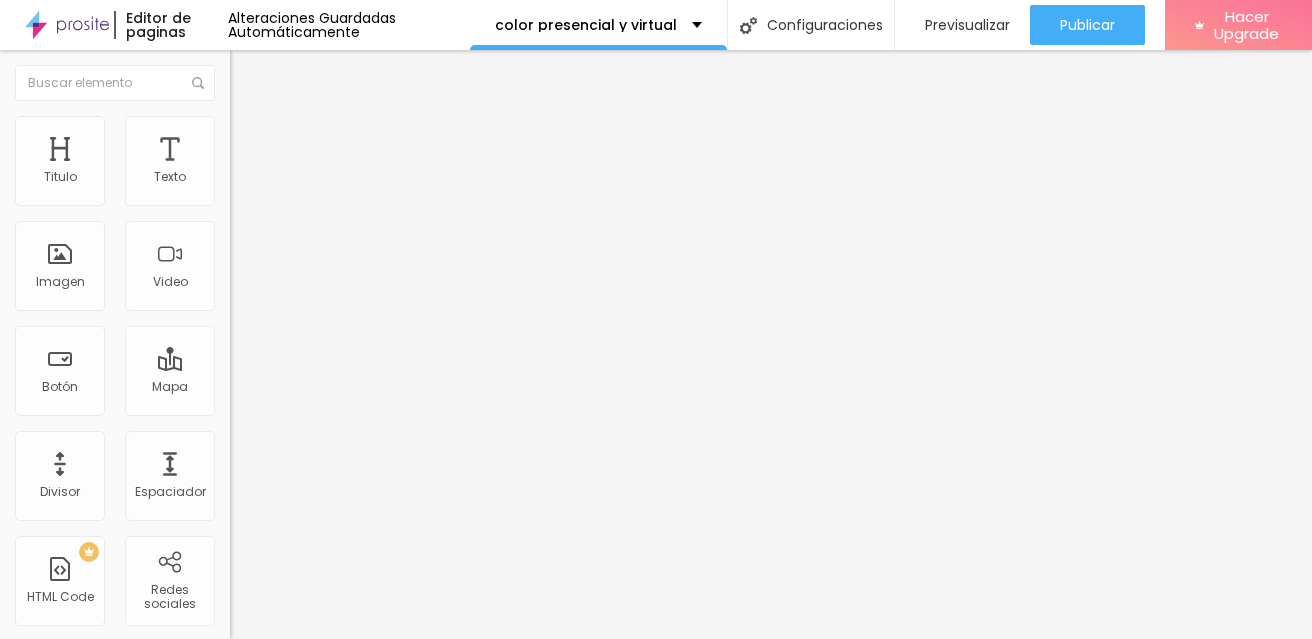 scroll, scrollTop: 0, scrollLeft: 178, axis: horizontal 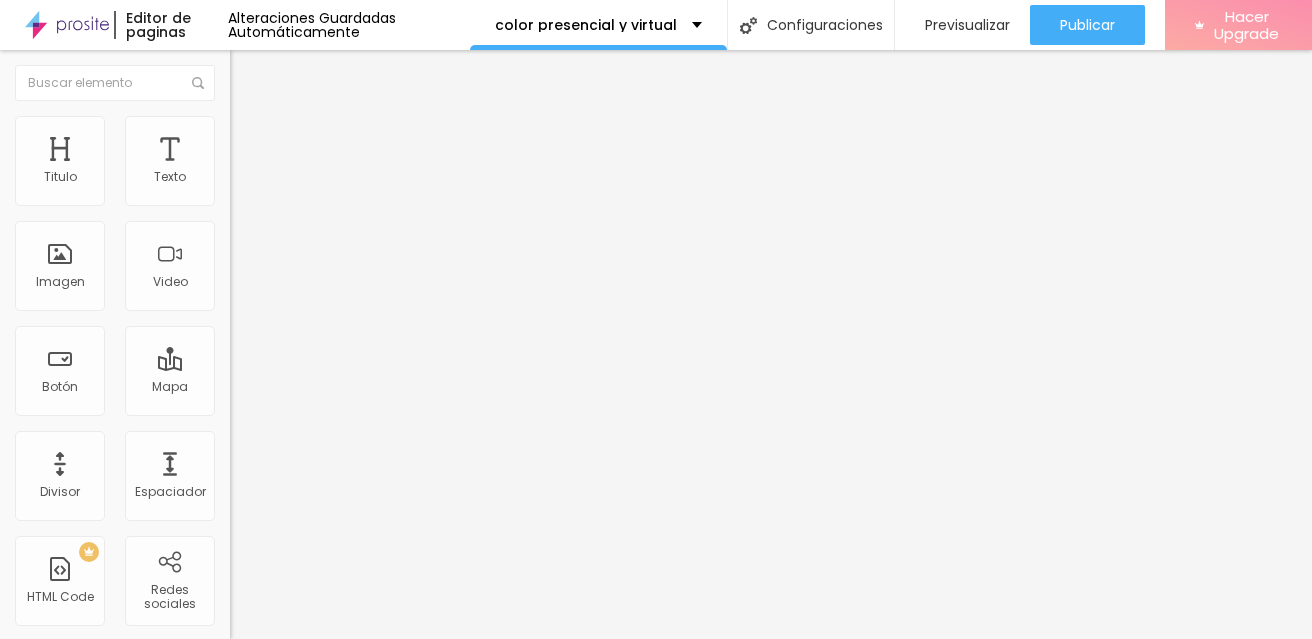 type on "https://www.pauzambelli.com.ar/curso-el-poder-del-color" 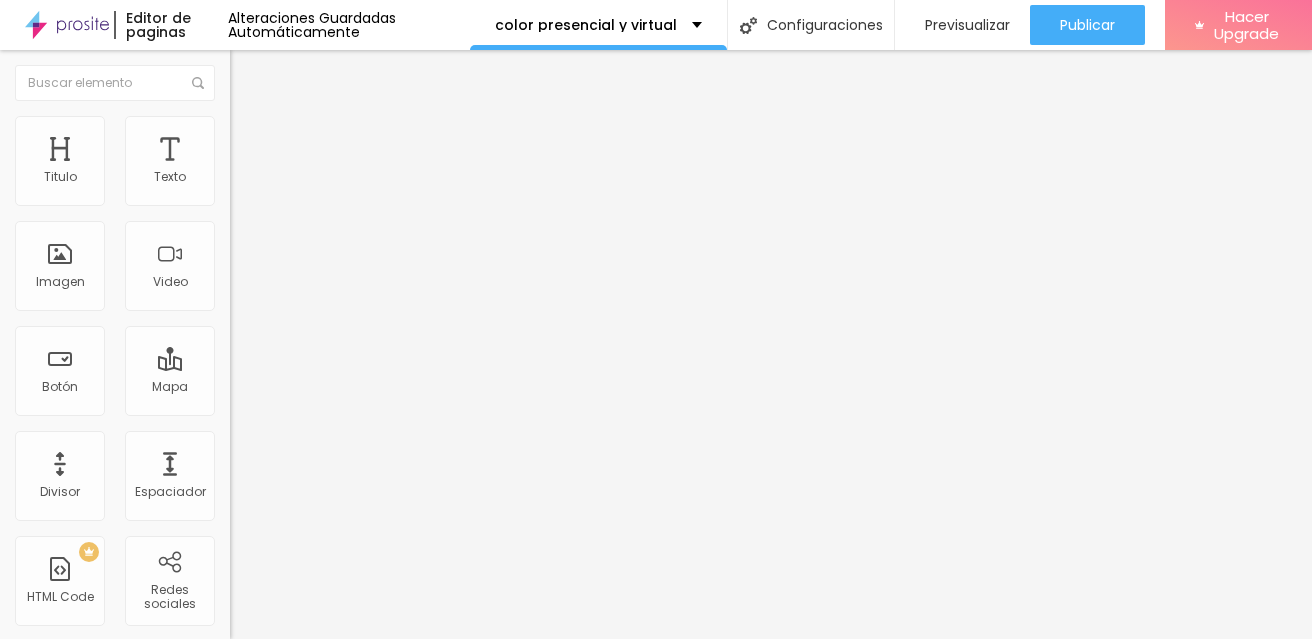 click at bounding box center [239, 125] 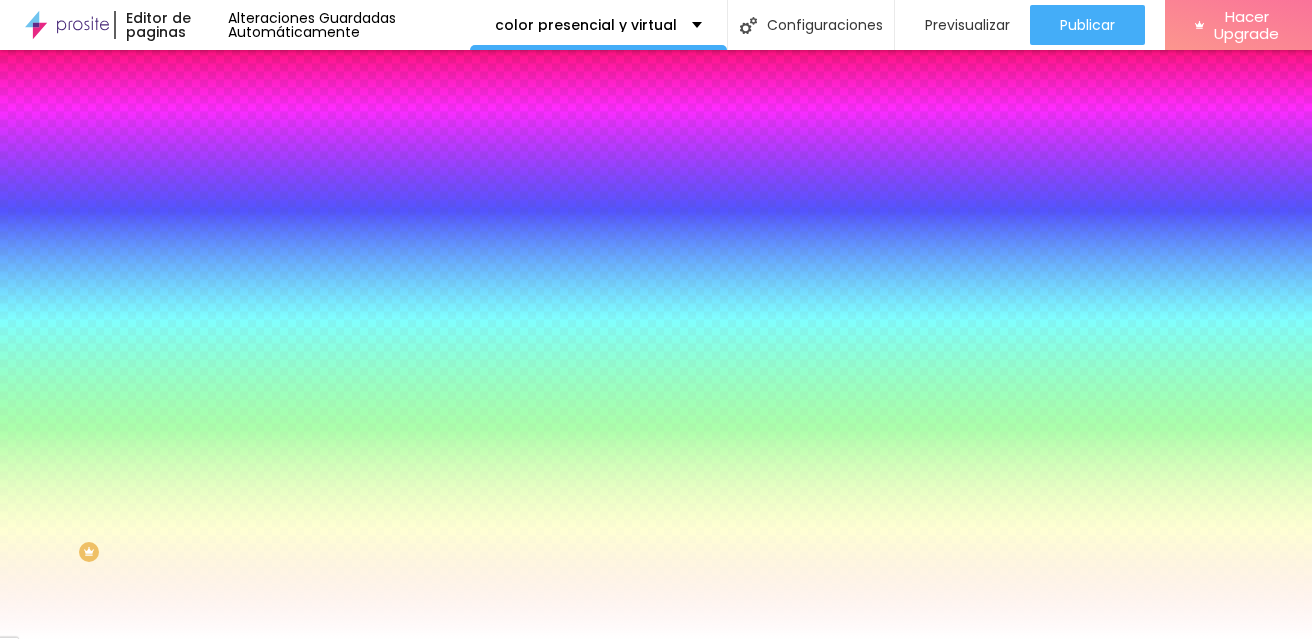drag, startPoint x: 210, startPoint y: 201, endPoint x: 153, endPoint y: 201, distance: 57 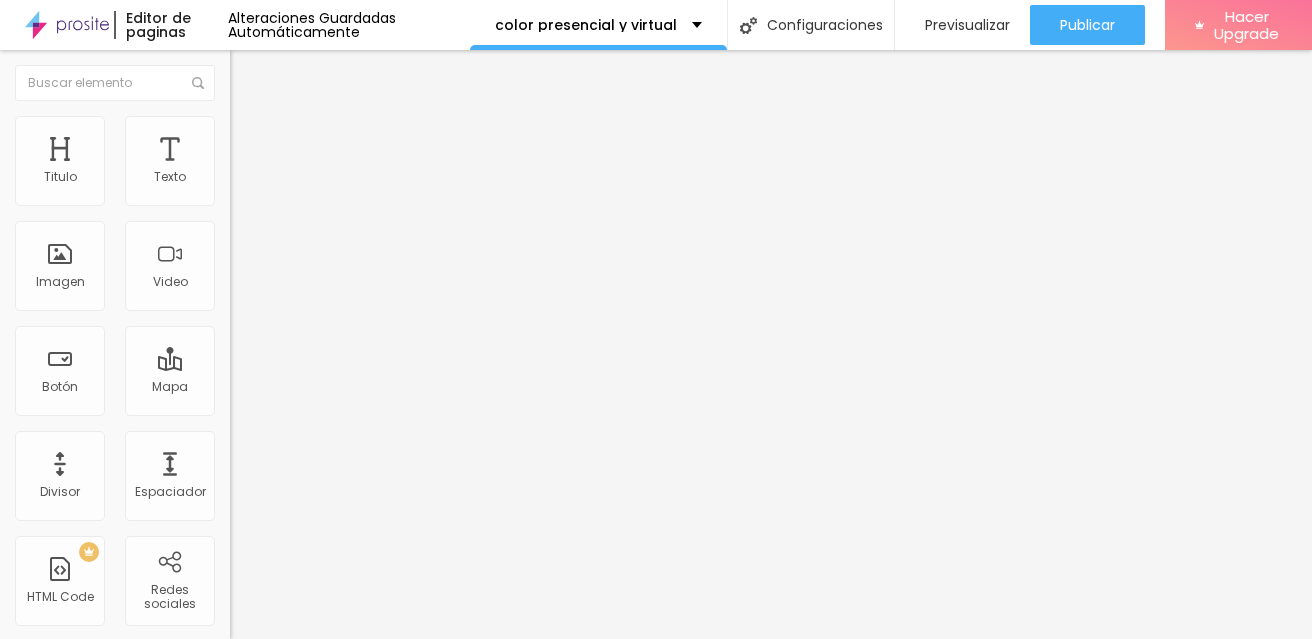 click on "Avanzado" at bounding box center [280, 149] 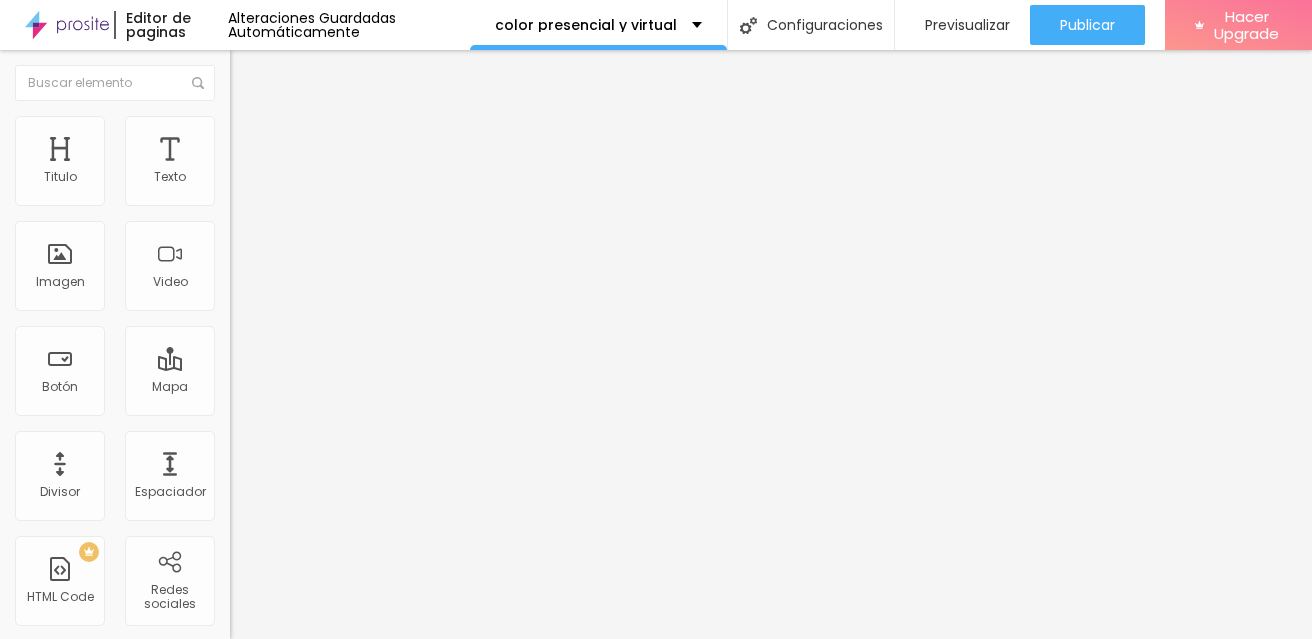type on "0" 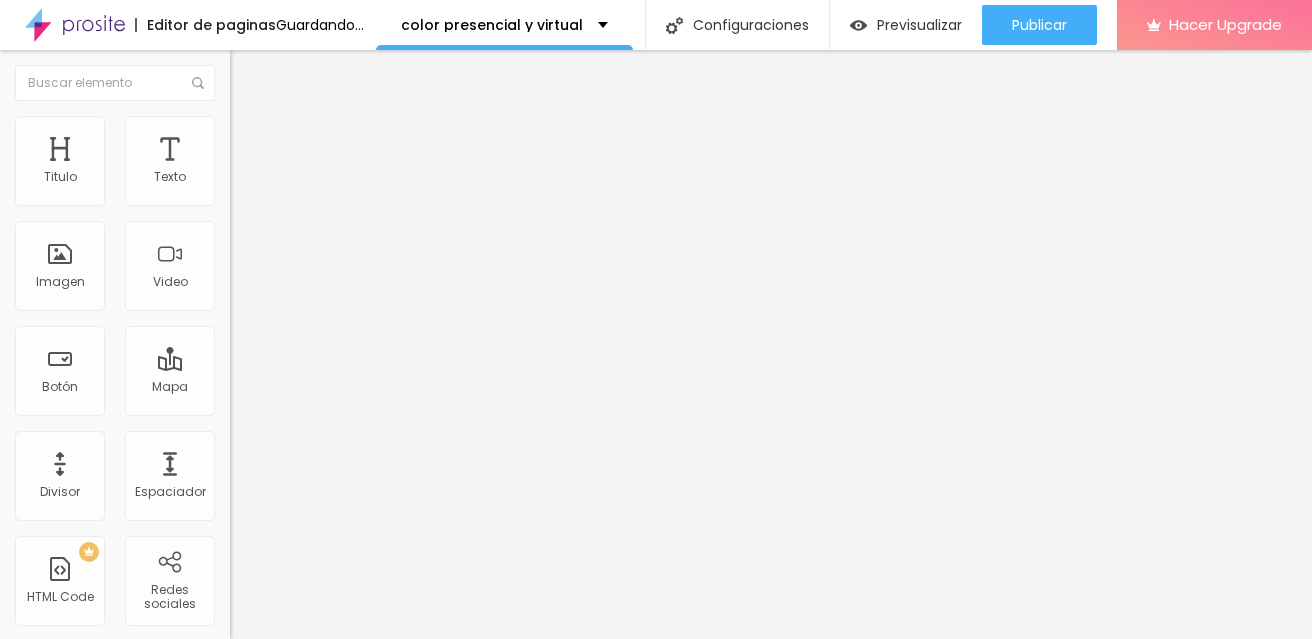 click on "Avanzado" at bounding box center [280, 129] 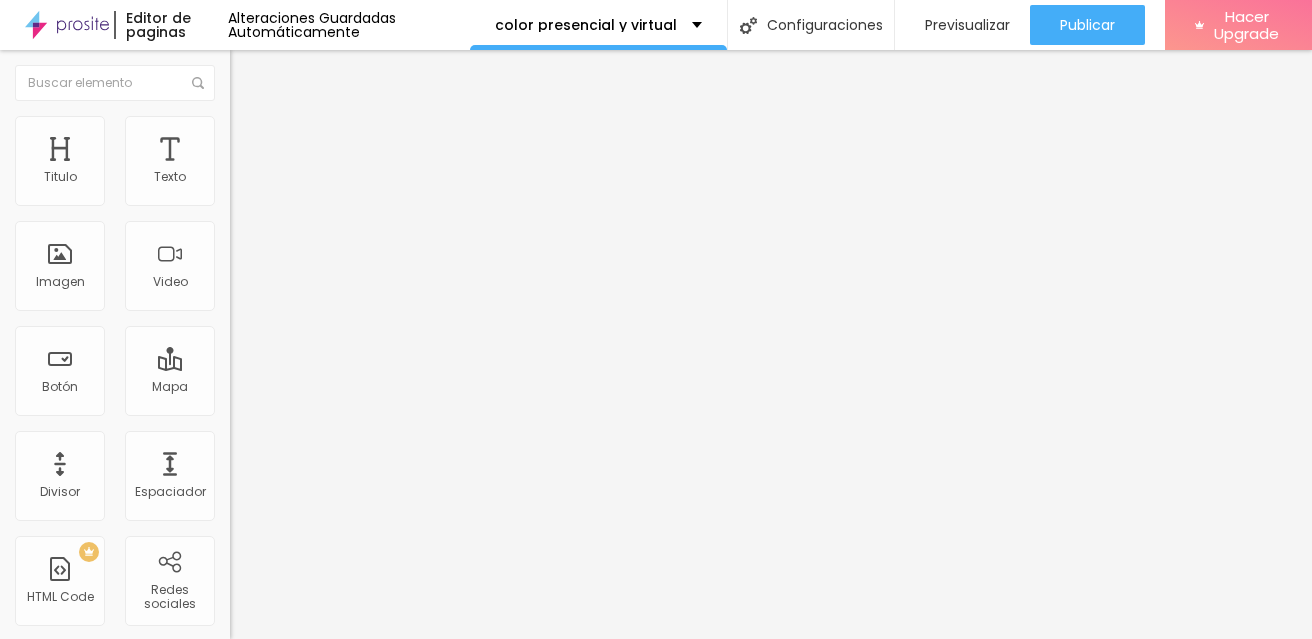 type on "6" 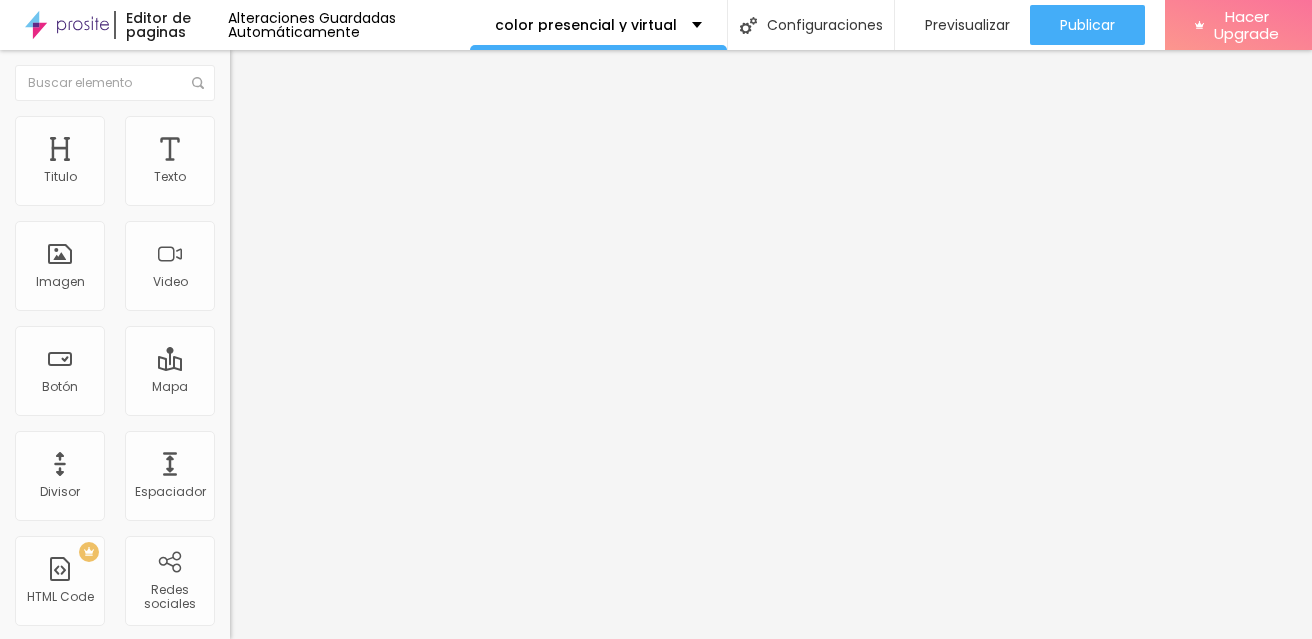 type 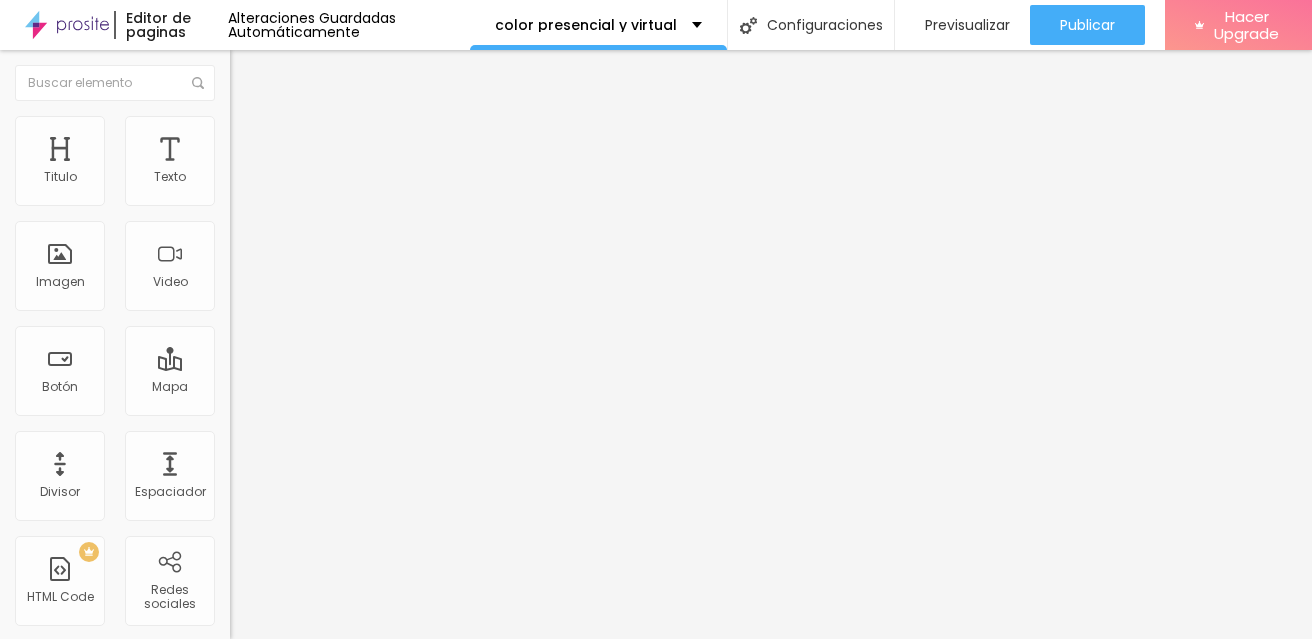 drag, startPoint x: 56, startPoint y: 419, endPoint x: 68, endPoint y: 419, distance: 12 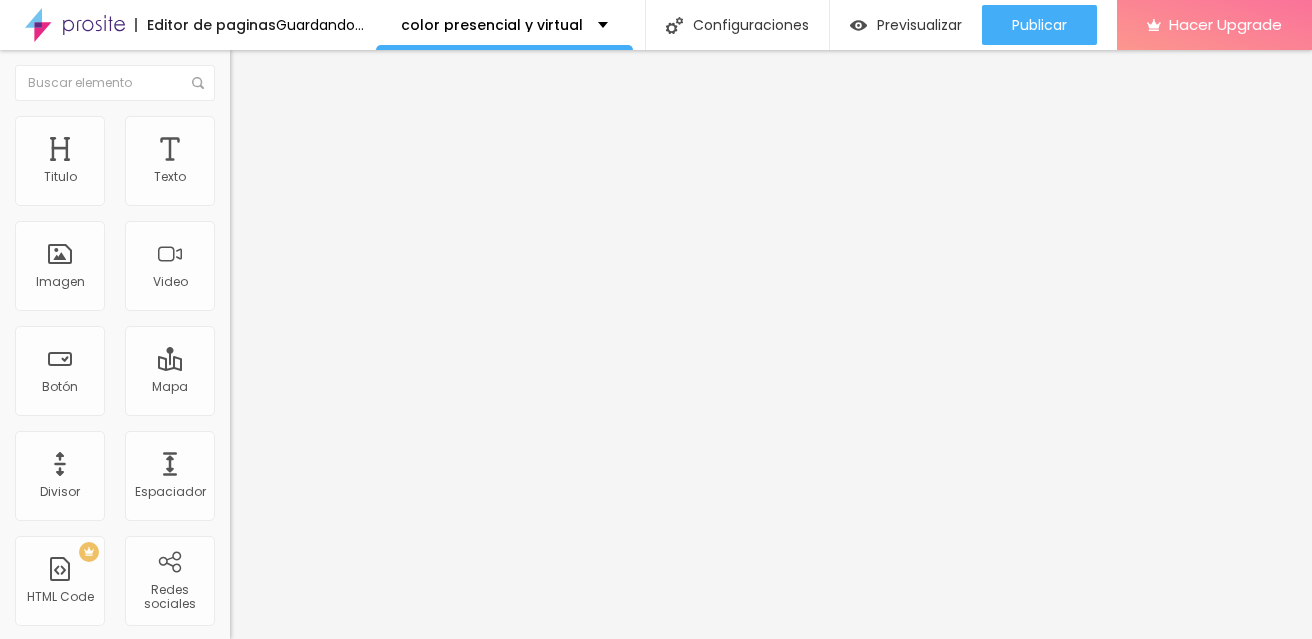 click on "Avanzado" at bounding box center [280, 149] 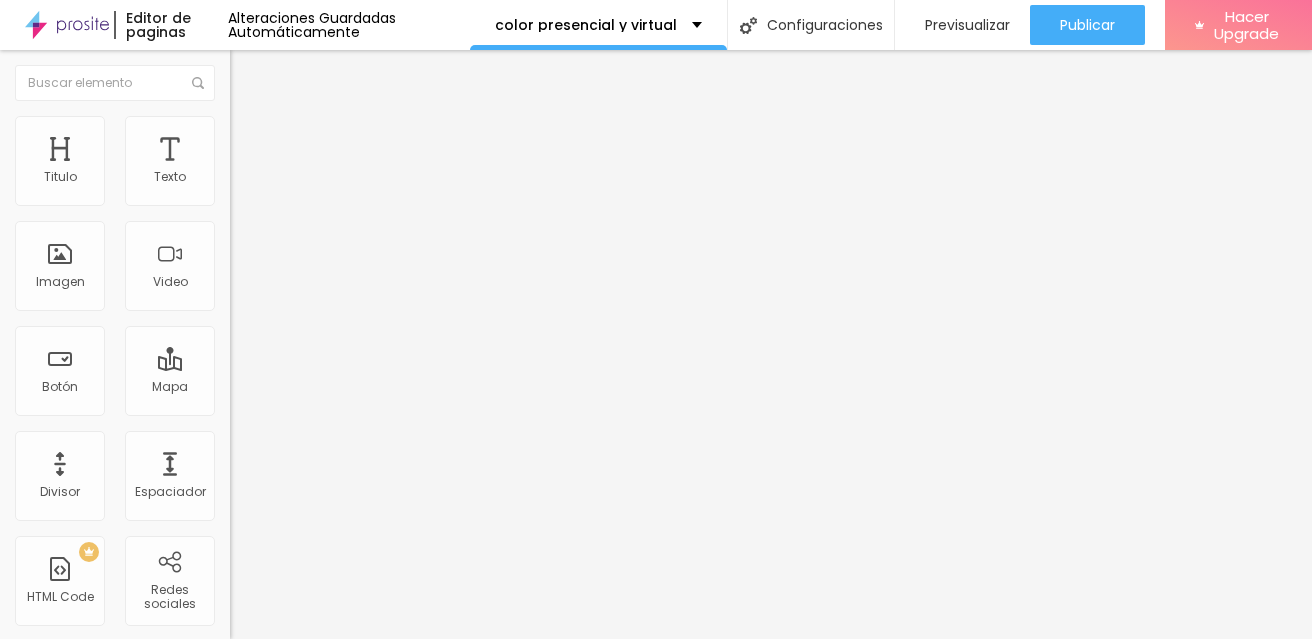 click on "Avanzado" at bounding box center [280, 149] 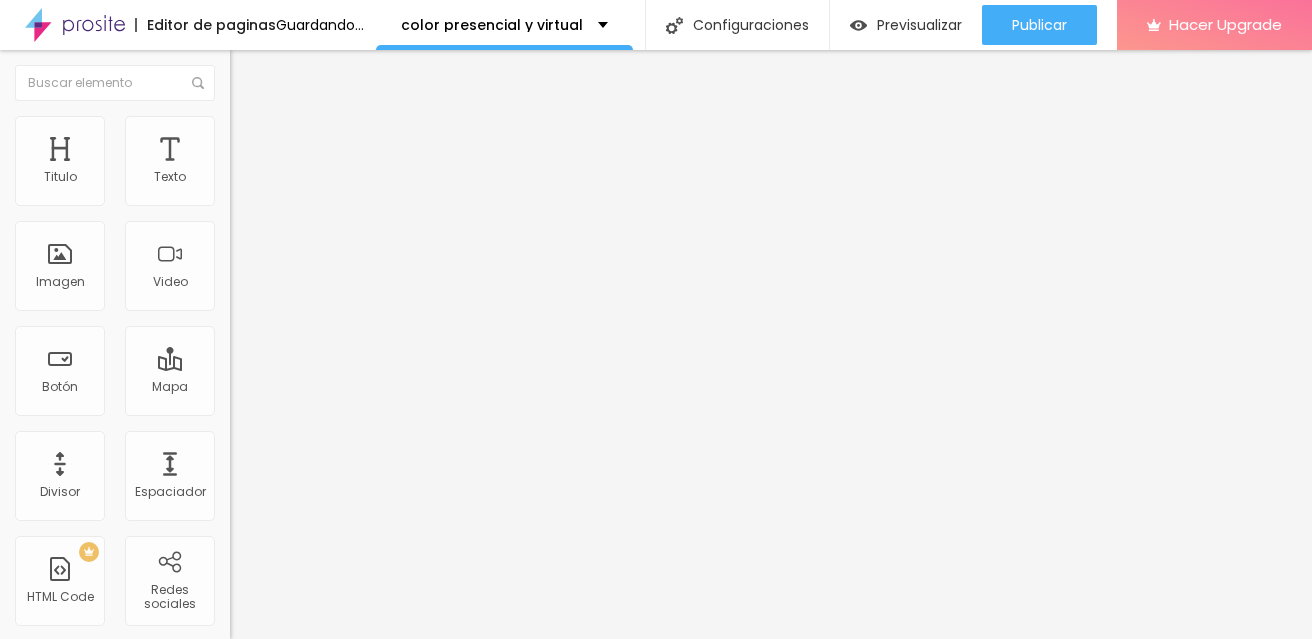 click at bounding box center [294, 679] 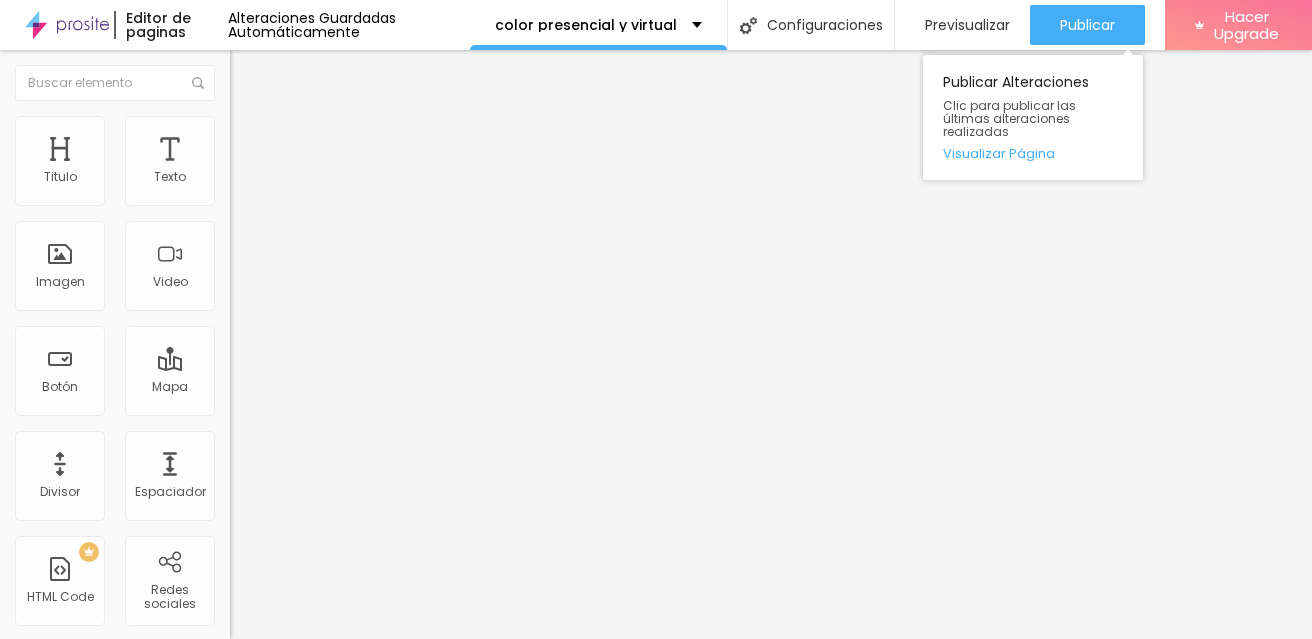 click on "Publicar Publicar Alteraciones Clic para publicar las últimas alteraciones realizadas Visualizar Página" at bounding box center [1087, 25] 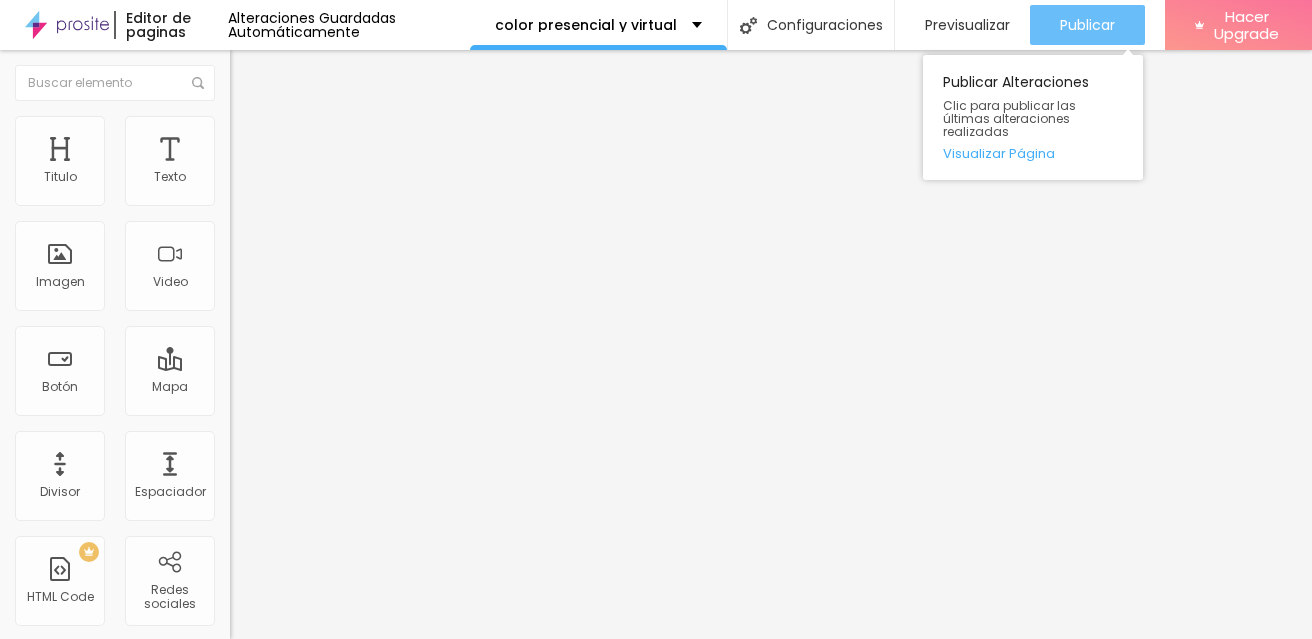 click on "Publicar" at bounding box center [1087, 25] 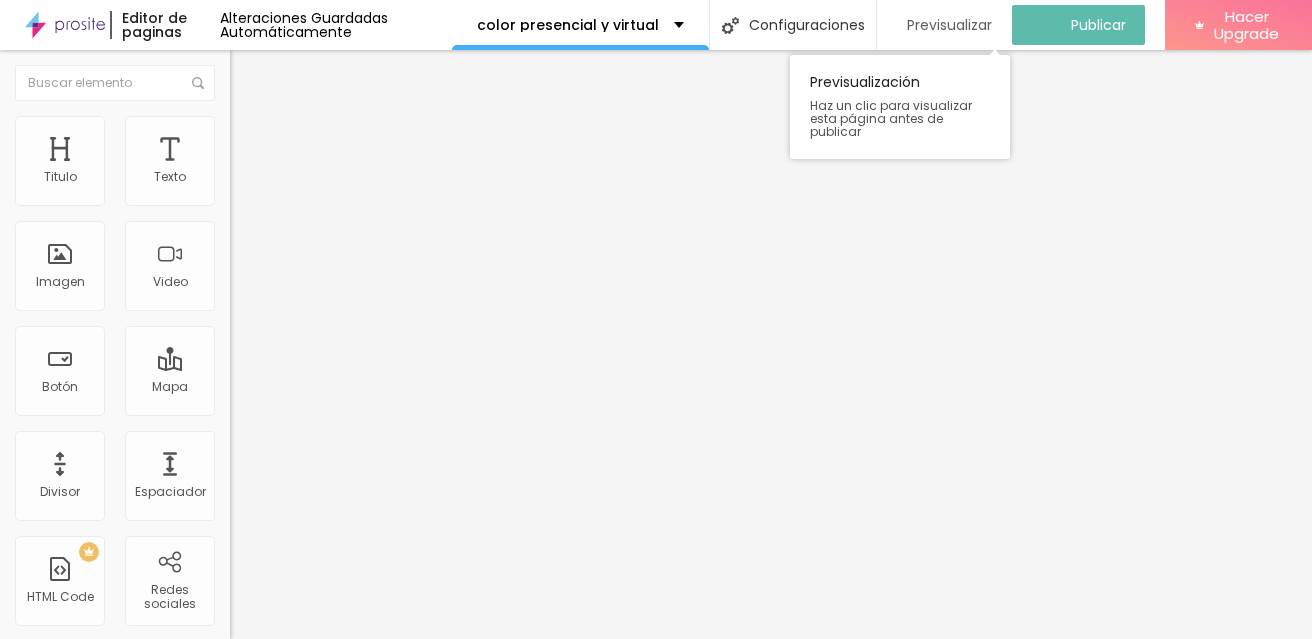 click on "Previsualizar" at bounding box center (949, 25) 